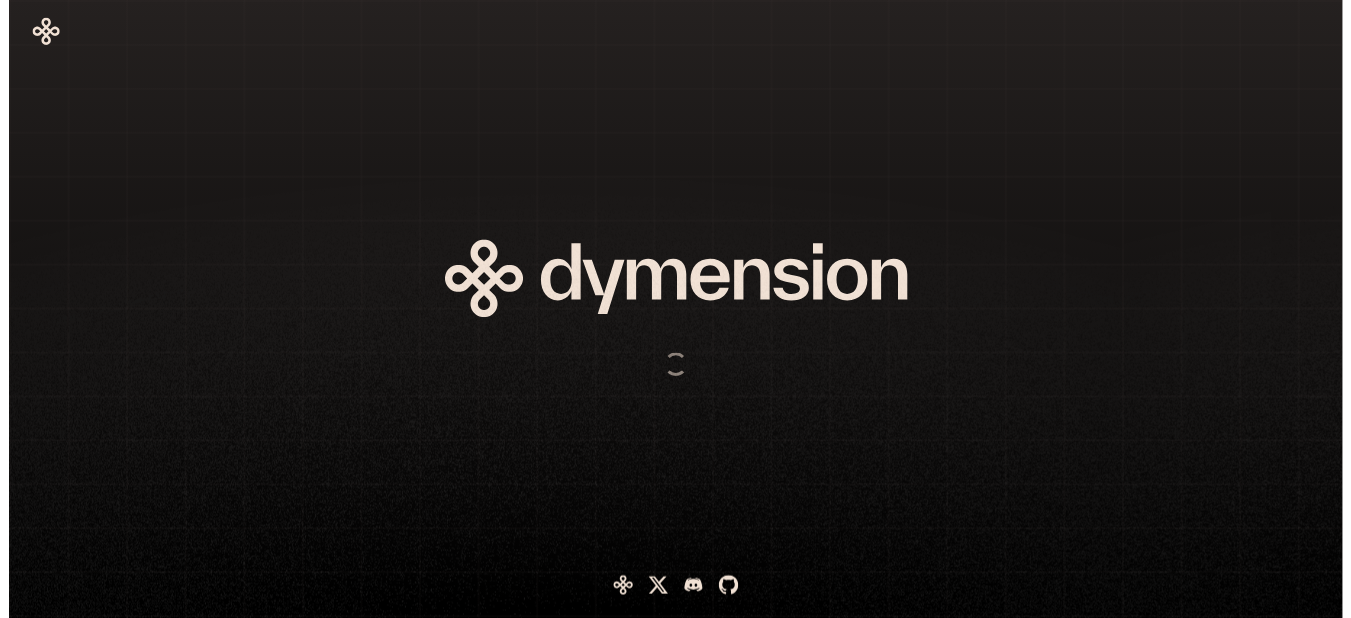 scroll, scrollTop: 0, scrollLeft: 0, axis: both 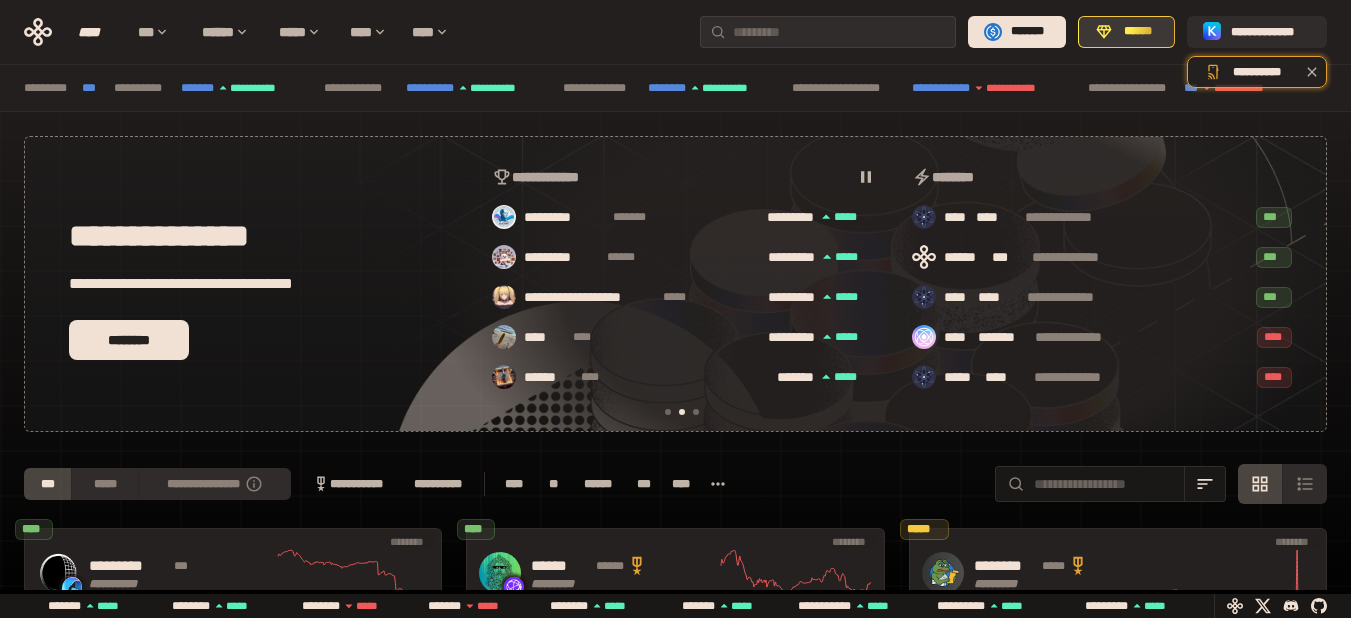 click on "******" at bounding box center (1137, 32) 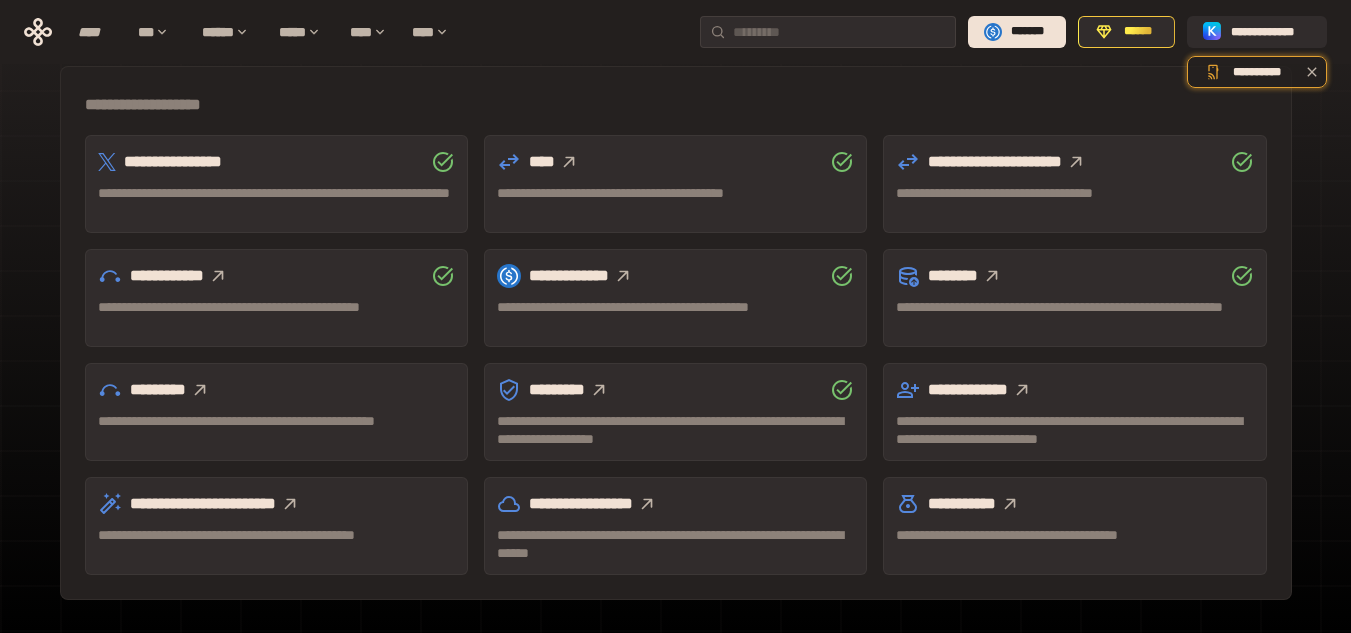 scroll, scrollTop: 555, scrollLeft: 0, axis: vertical 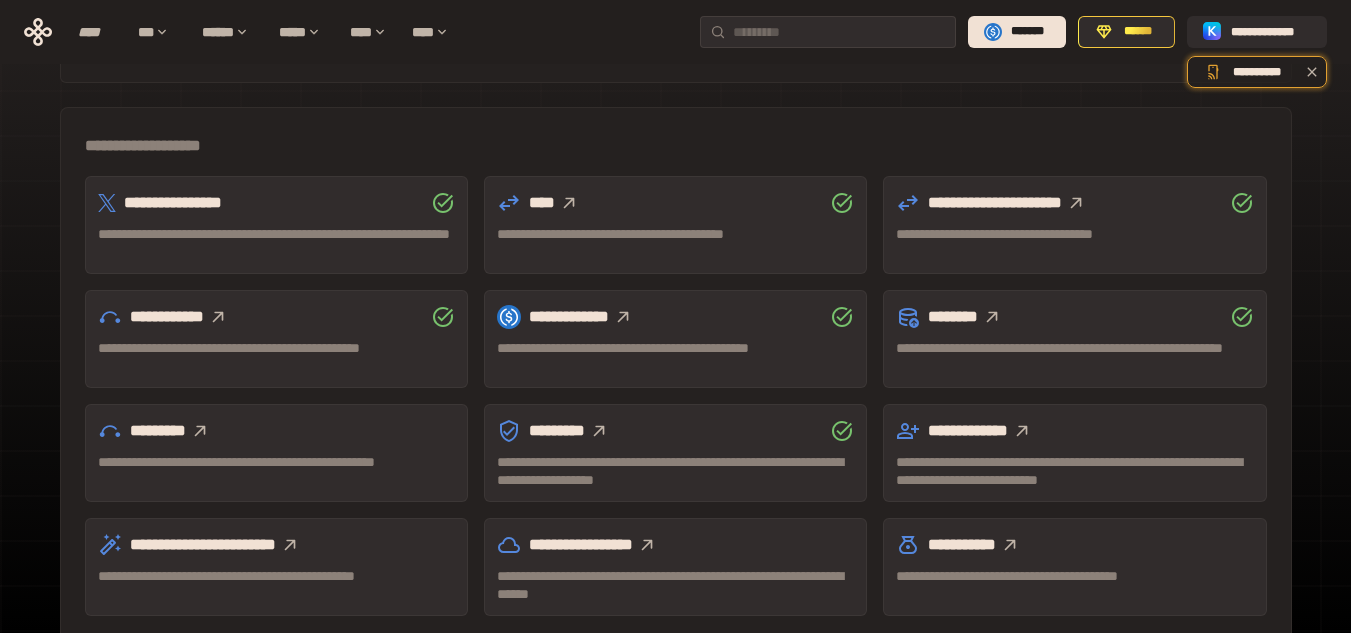 click 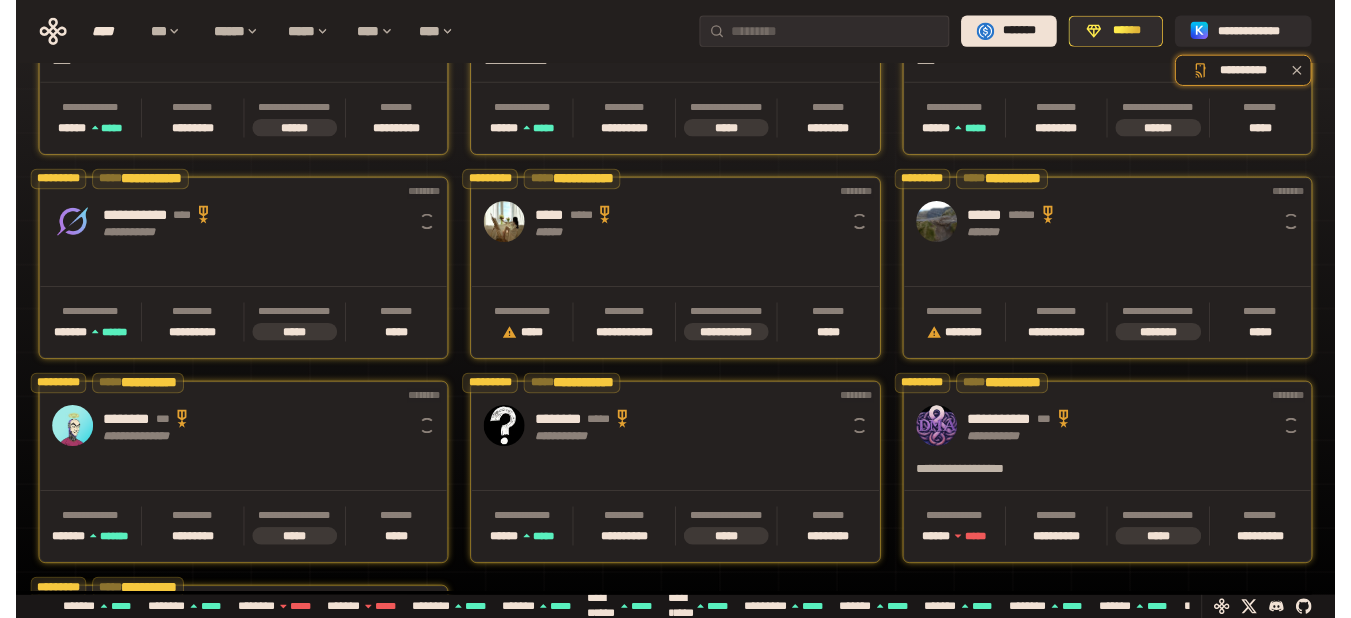 scroll, scrollTop: 137, scrollLeft: 0, axis: vertical 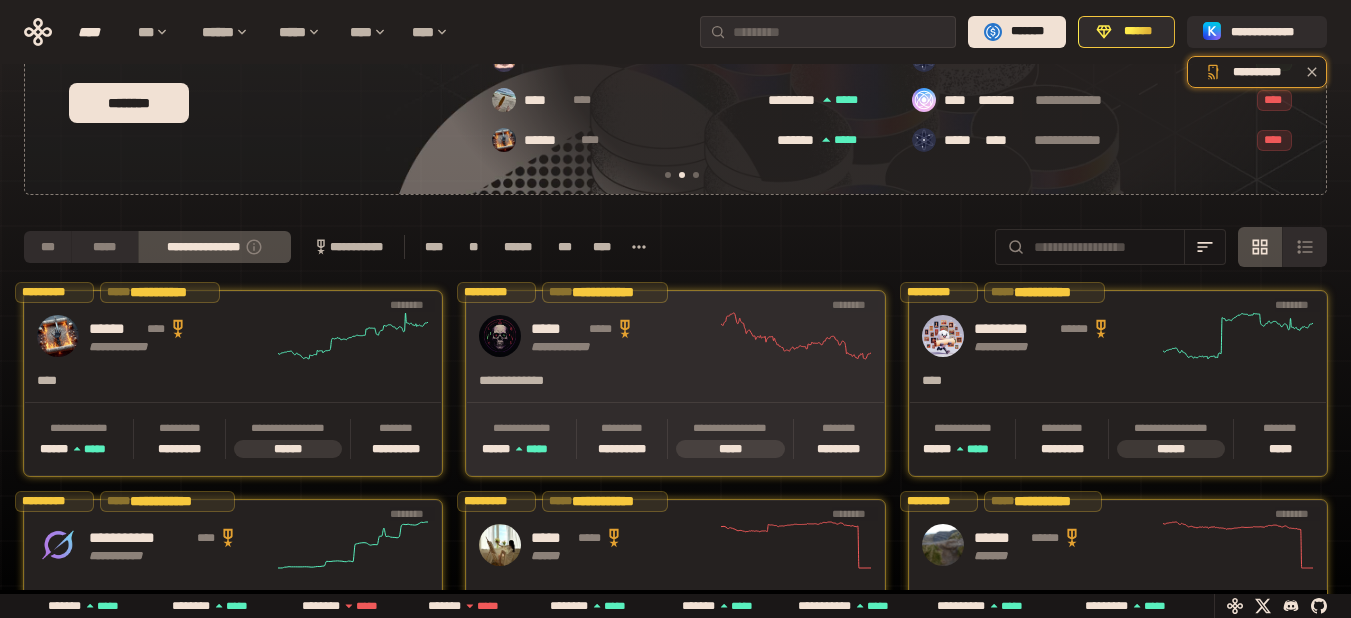click 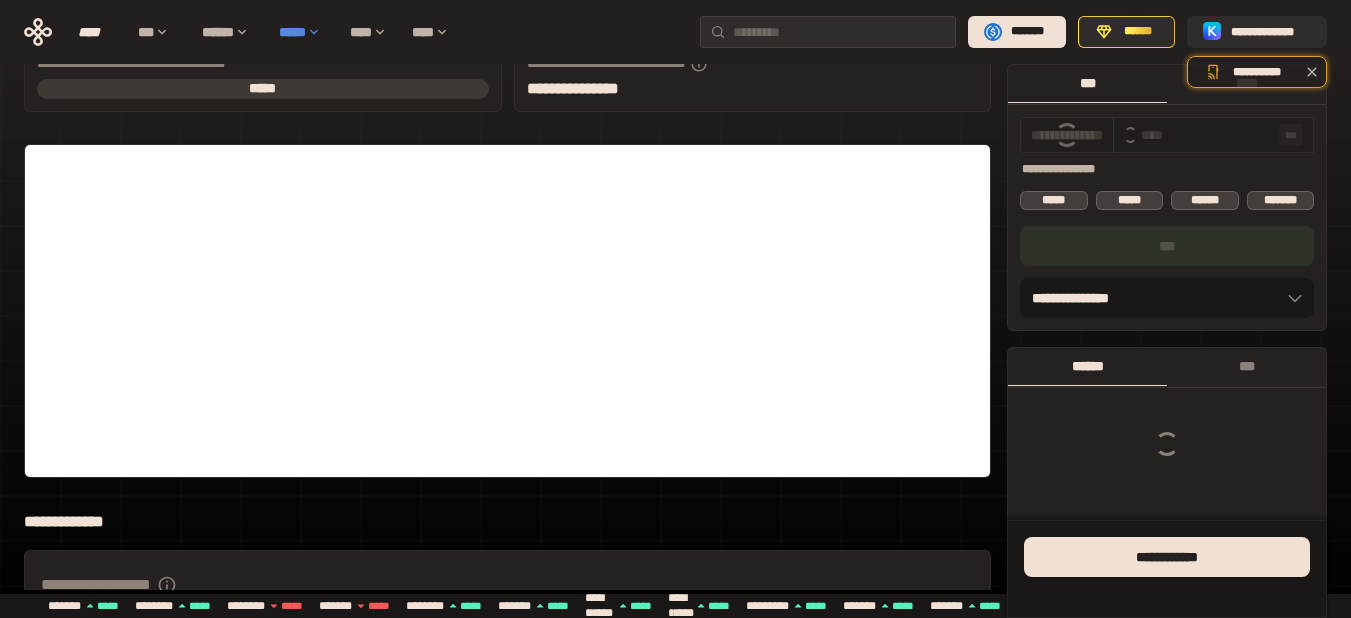 type on "****" 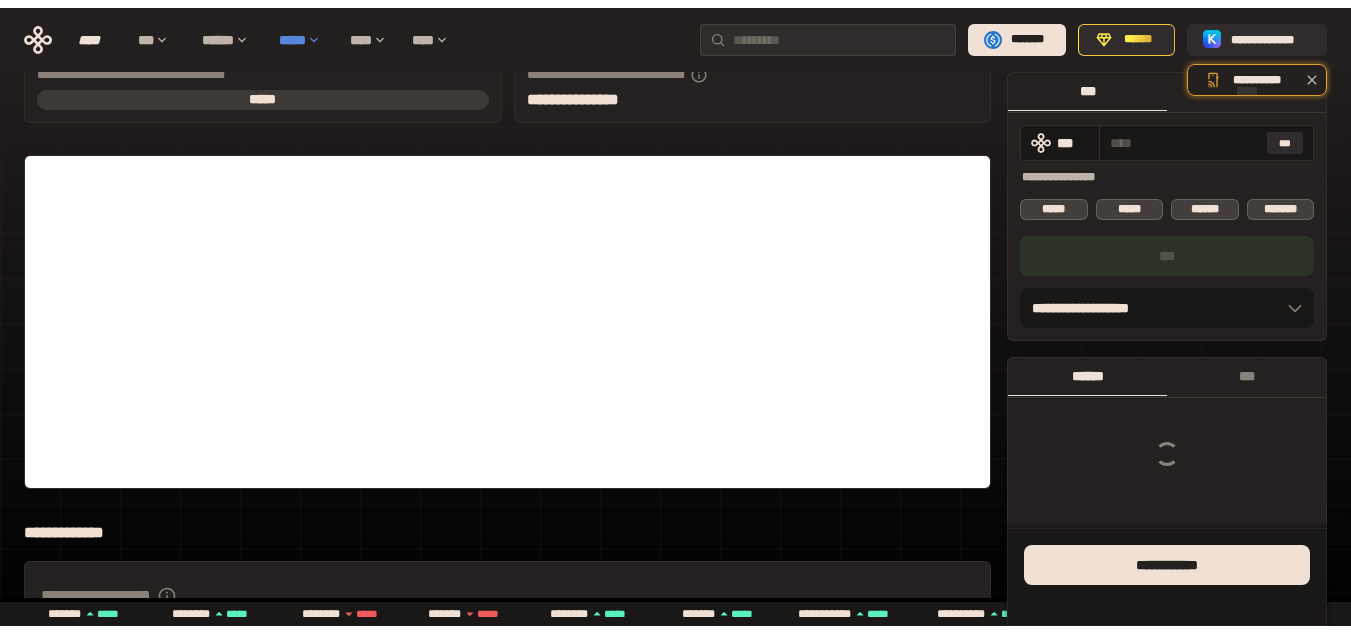 scroll, scrollTop: 0, scrollLeft: 0, axis: both 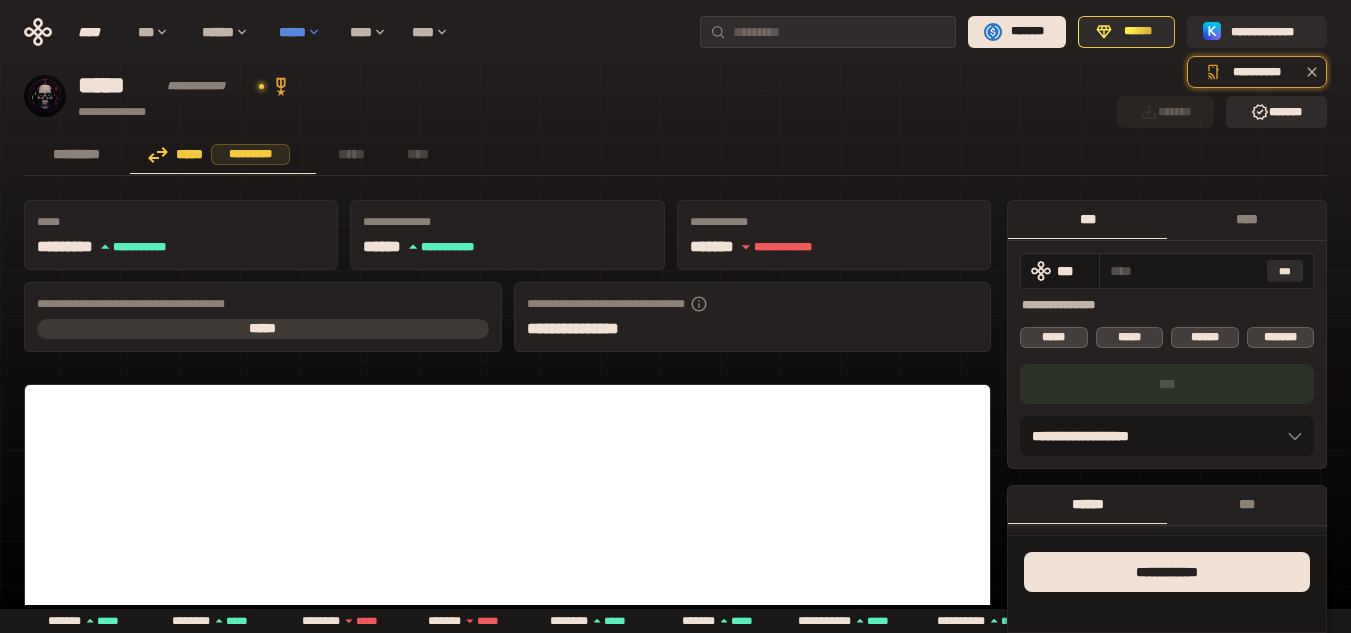 click on "*****" at bounding box center [304, 32] 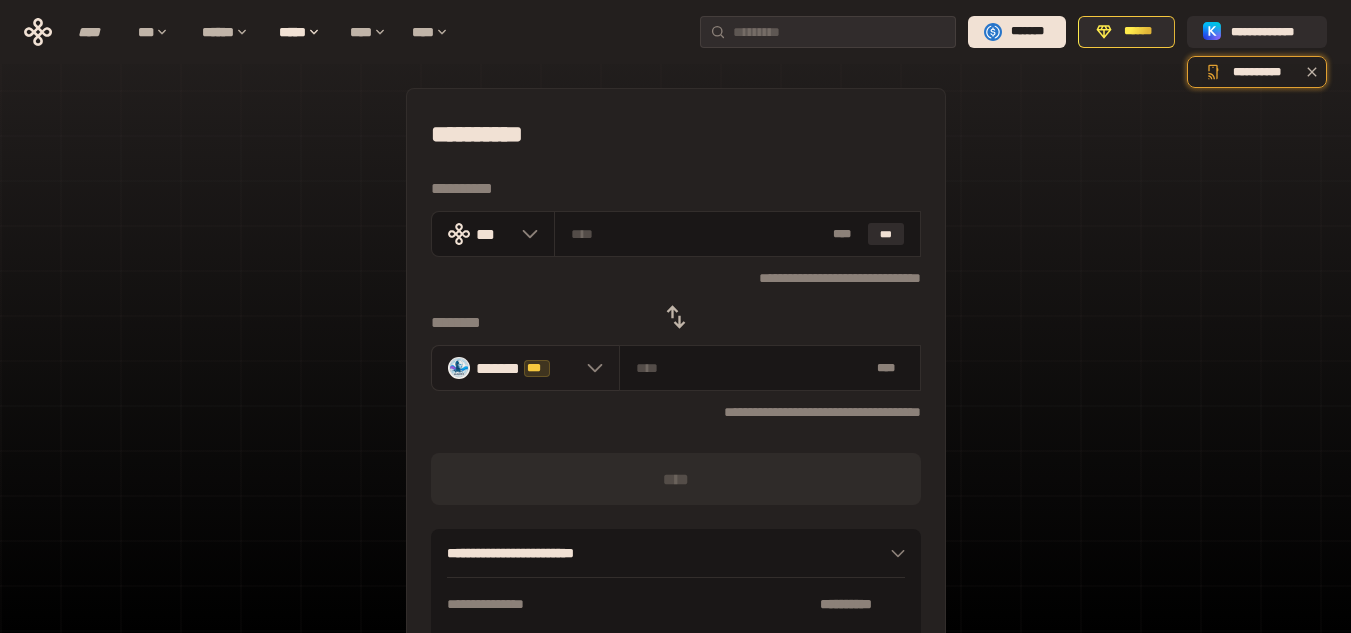 click 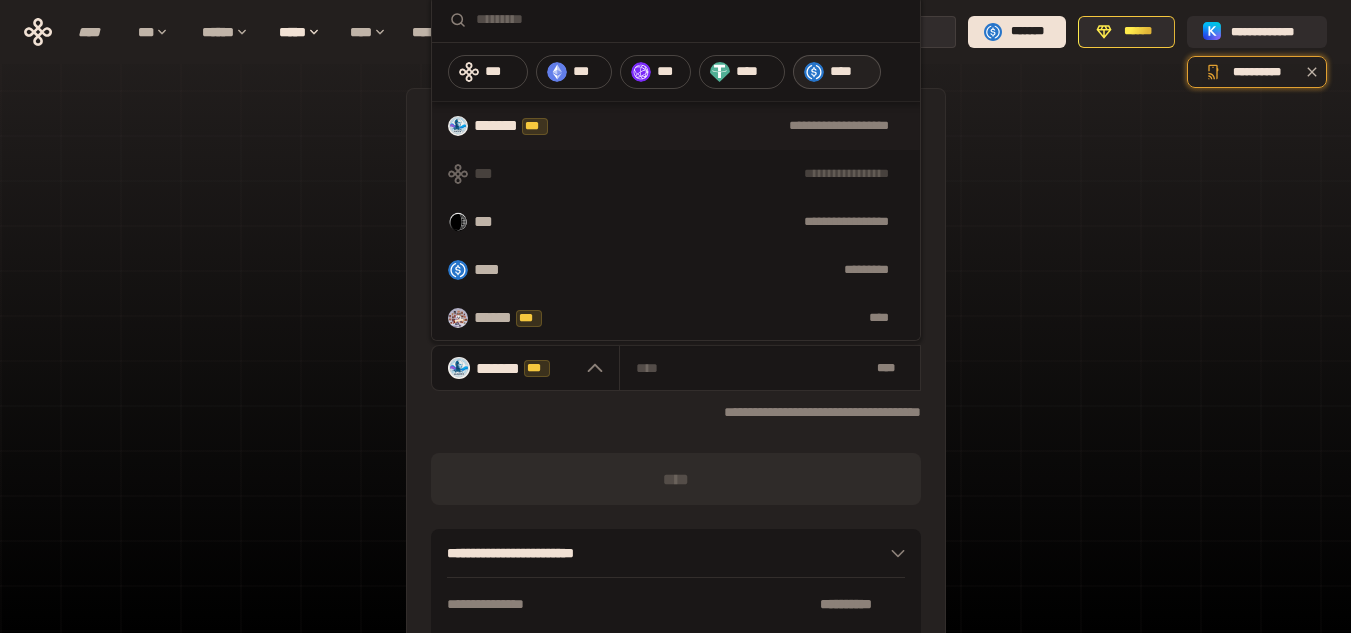 click on "****" at bounding box center (850, 72) 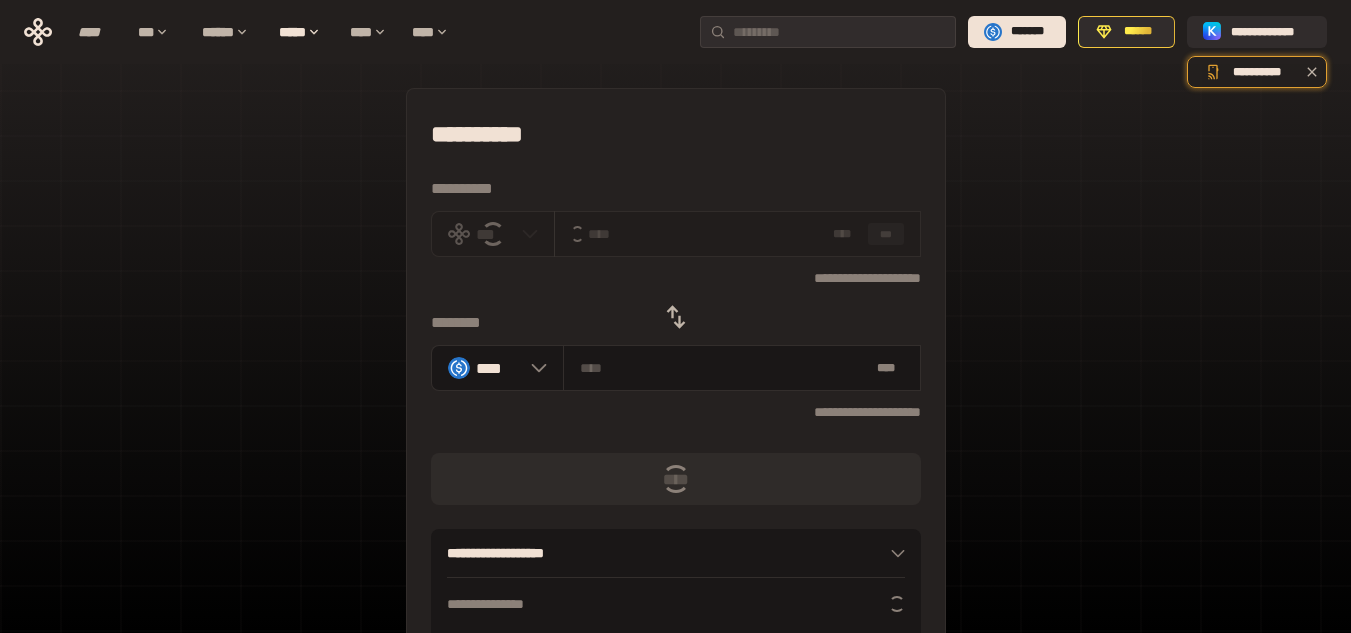 click 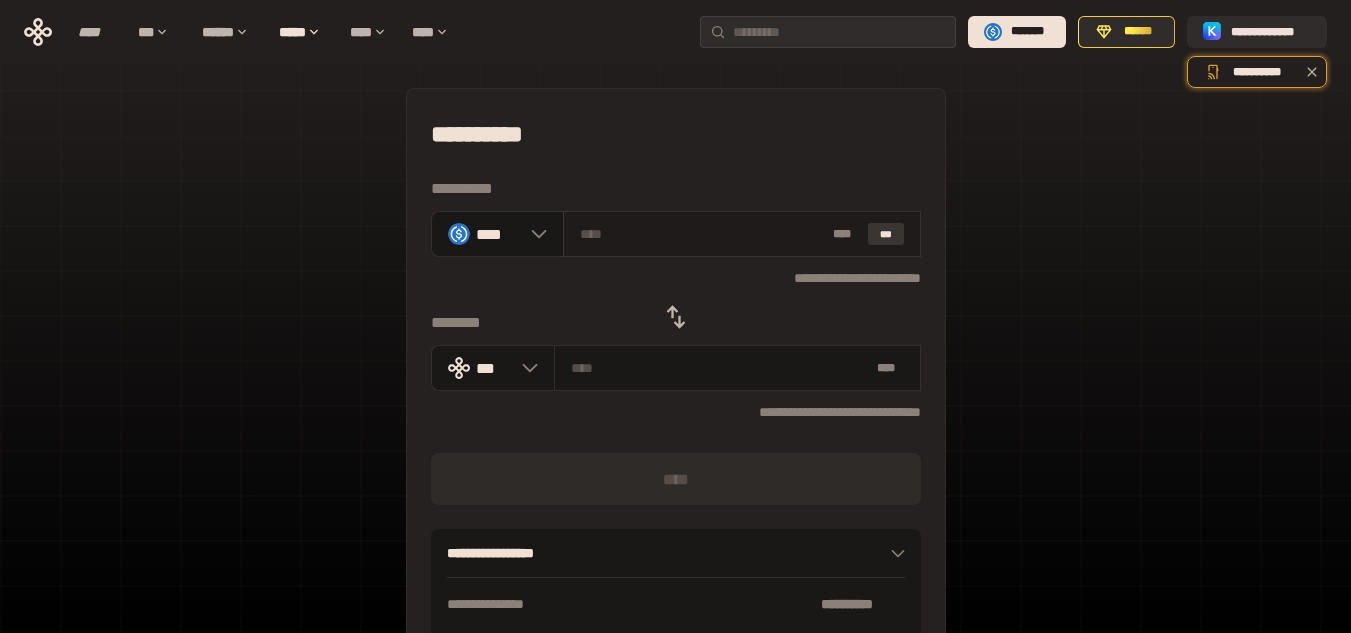 click on "***" at bounding box center [886, 234] 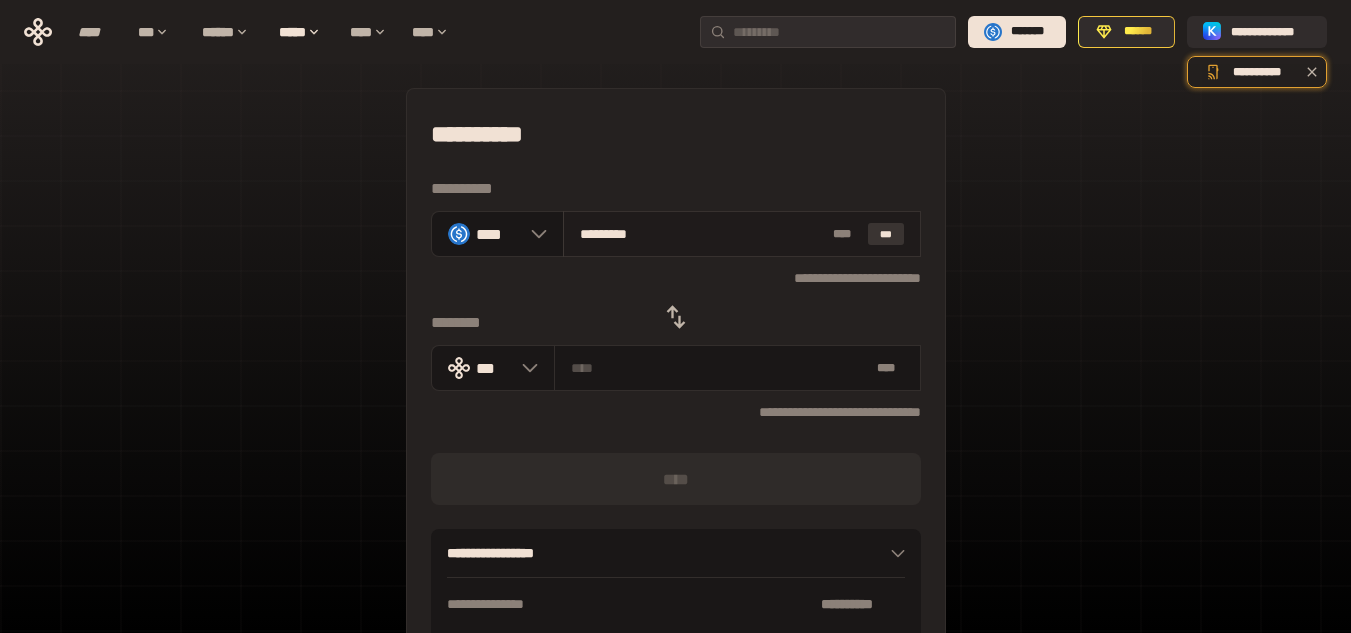 type on "**********" 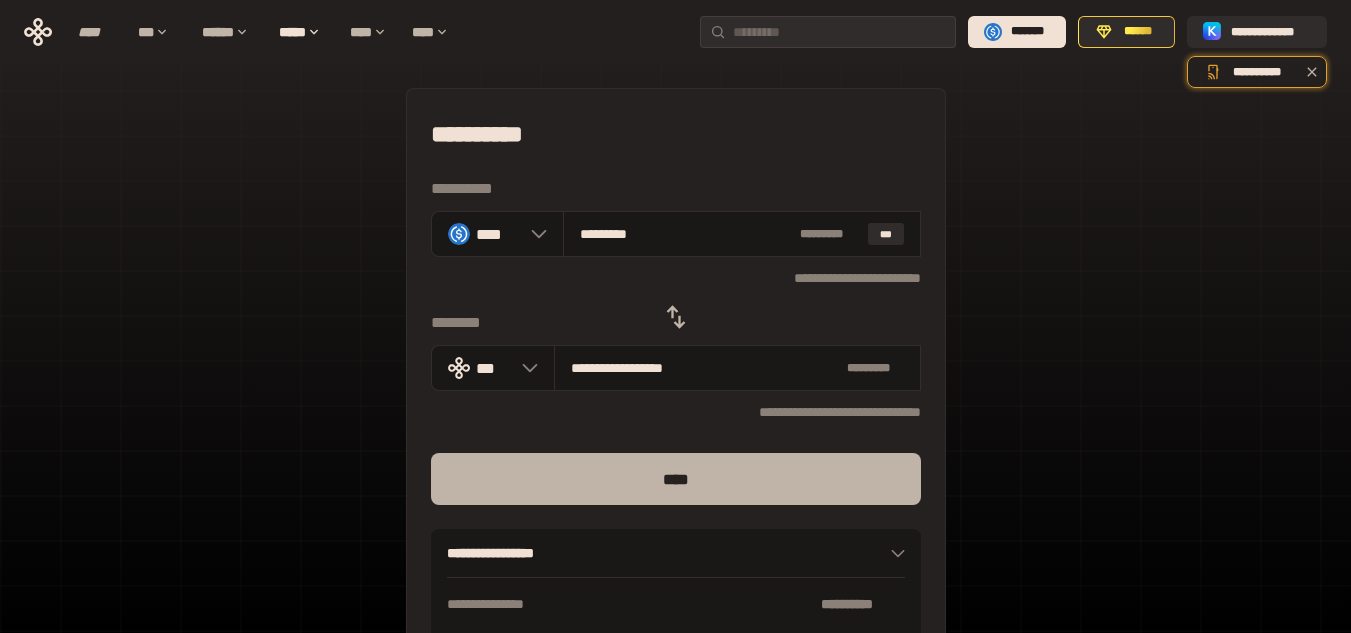 click on "****" at bounding box center [676, 479] 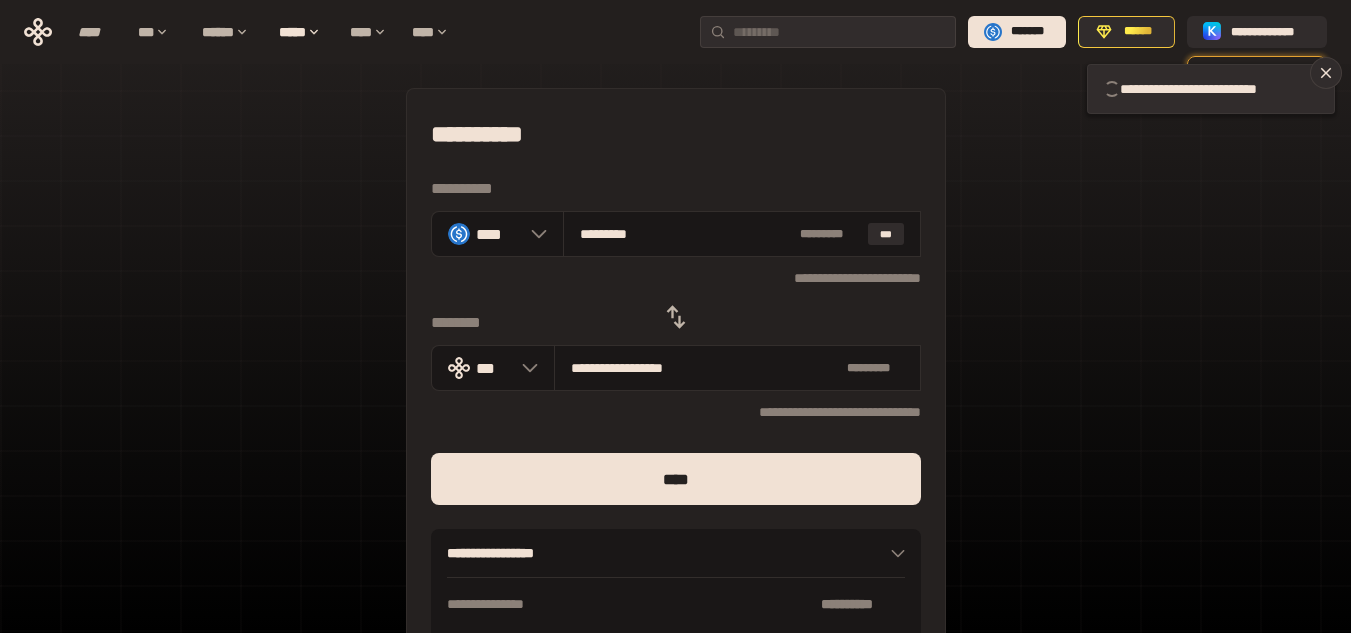 type 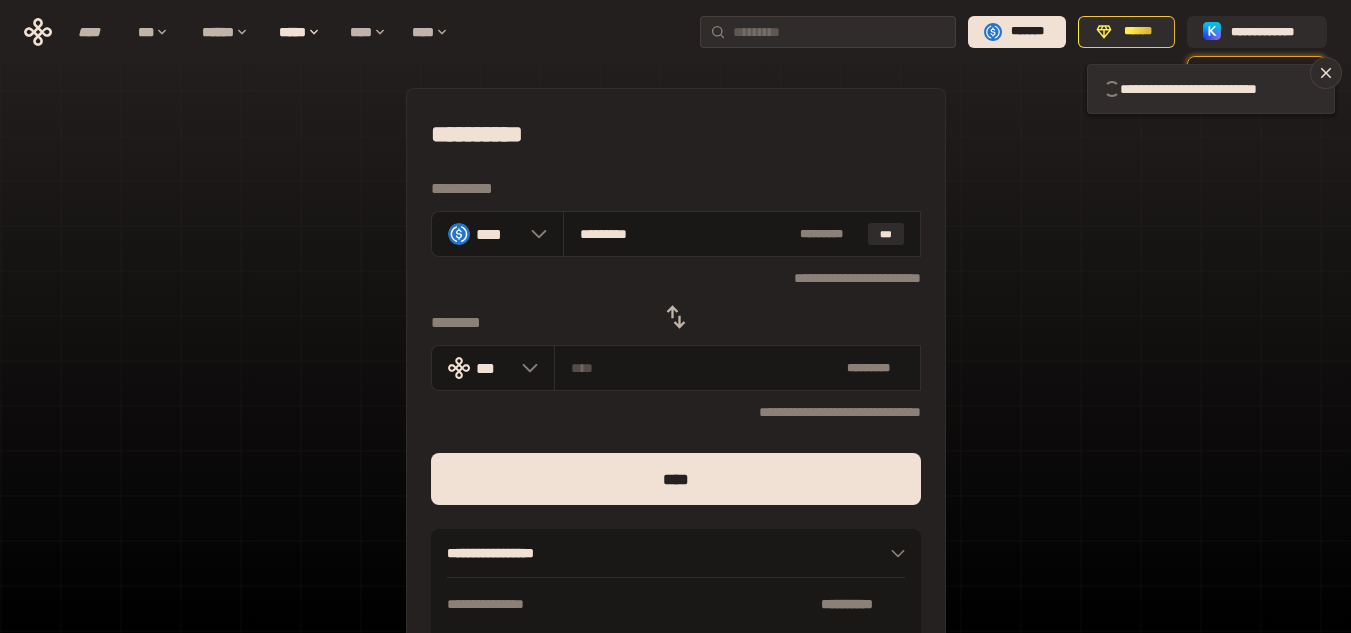 type 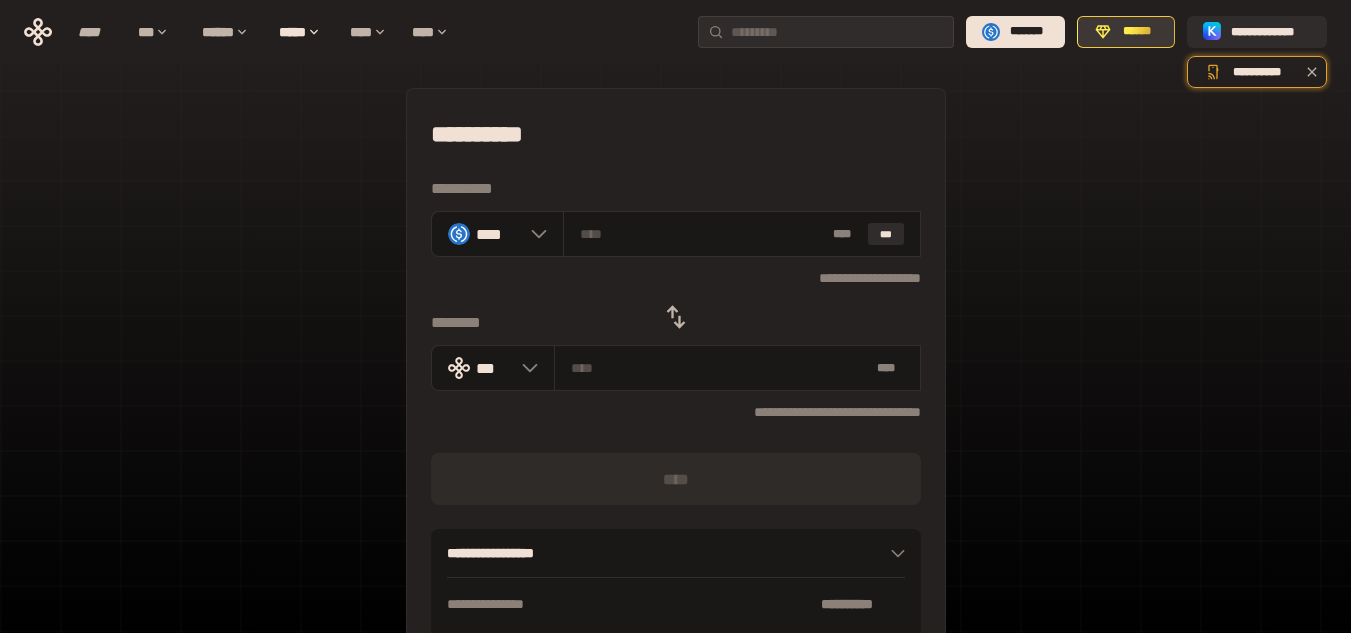 click on "******" at bounding box center (1137, 32) 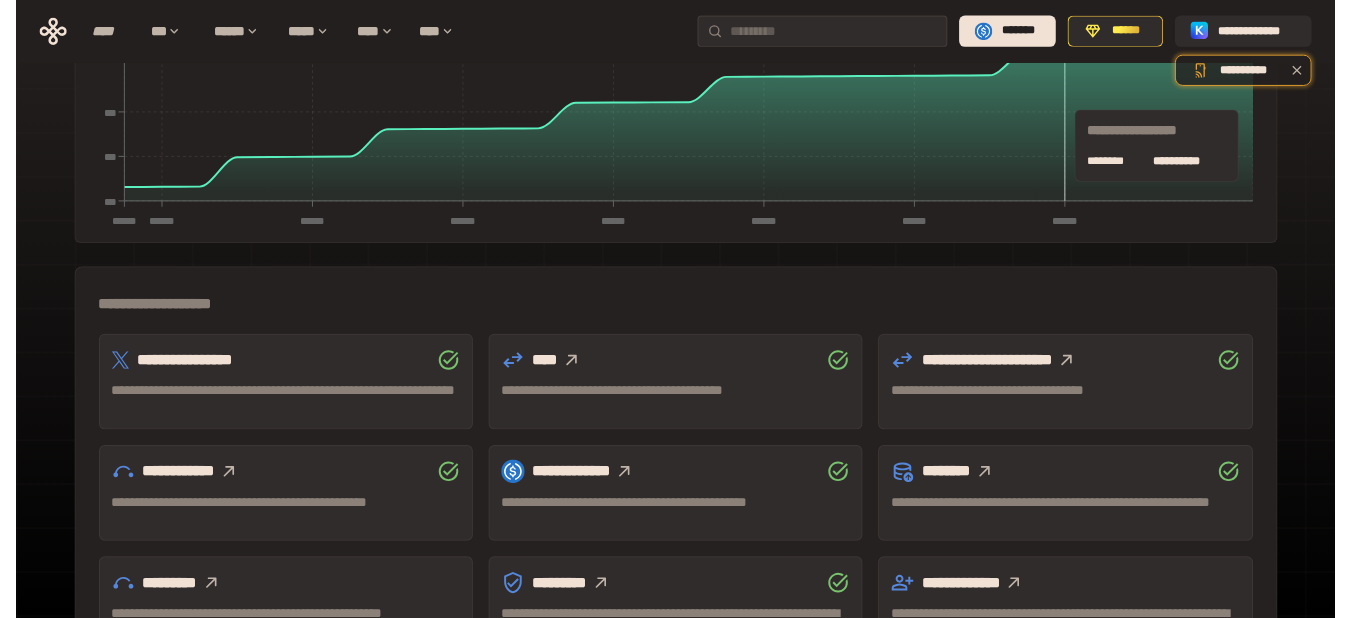 scroll, scrollTop: 355, scrollLeft: 0, axis: vertical 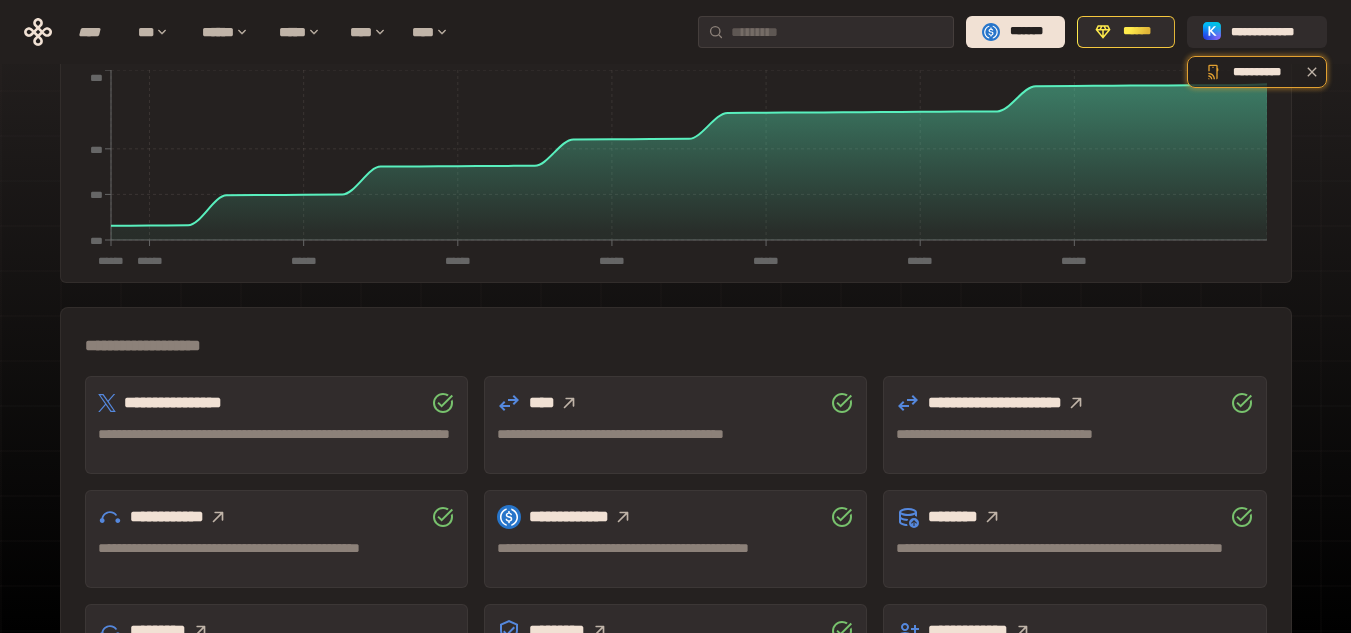 click 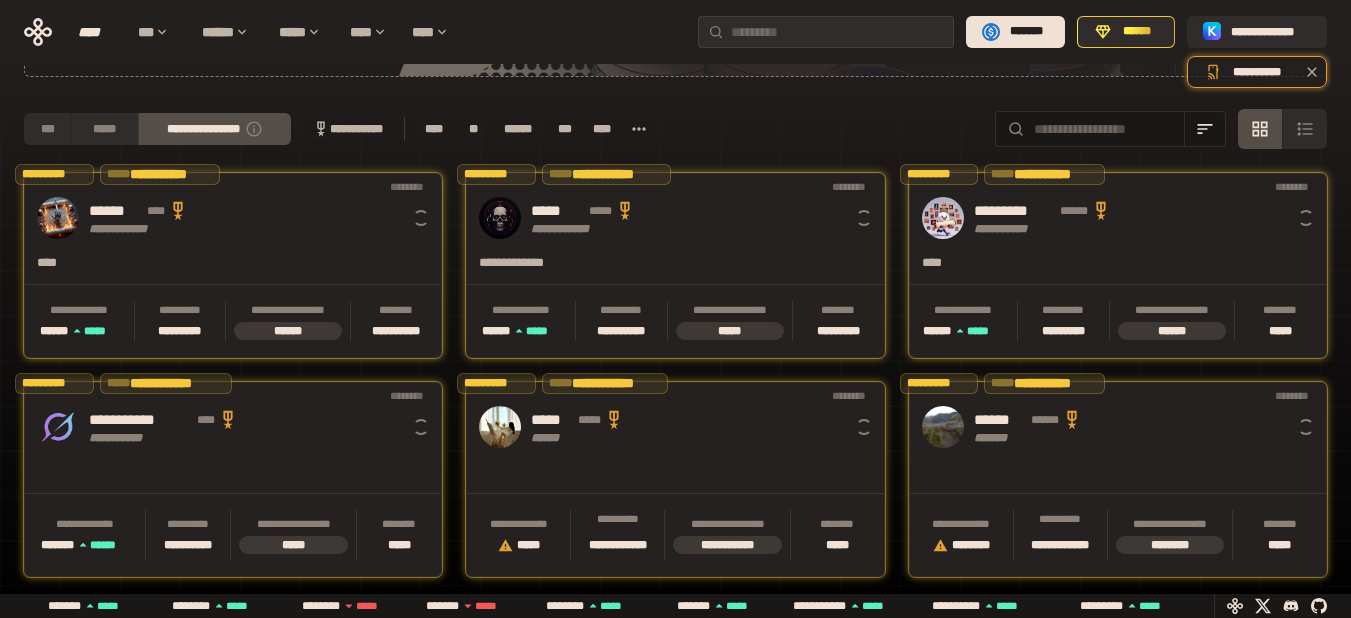 scroll, scrollTop: 0, scrollLeft: 16, axis: horizontal 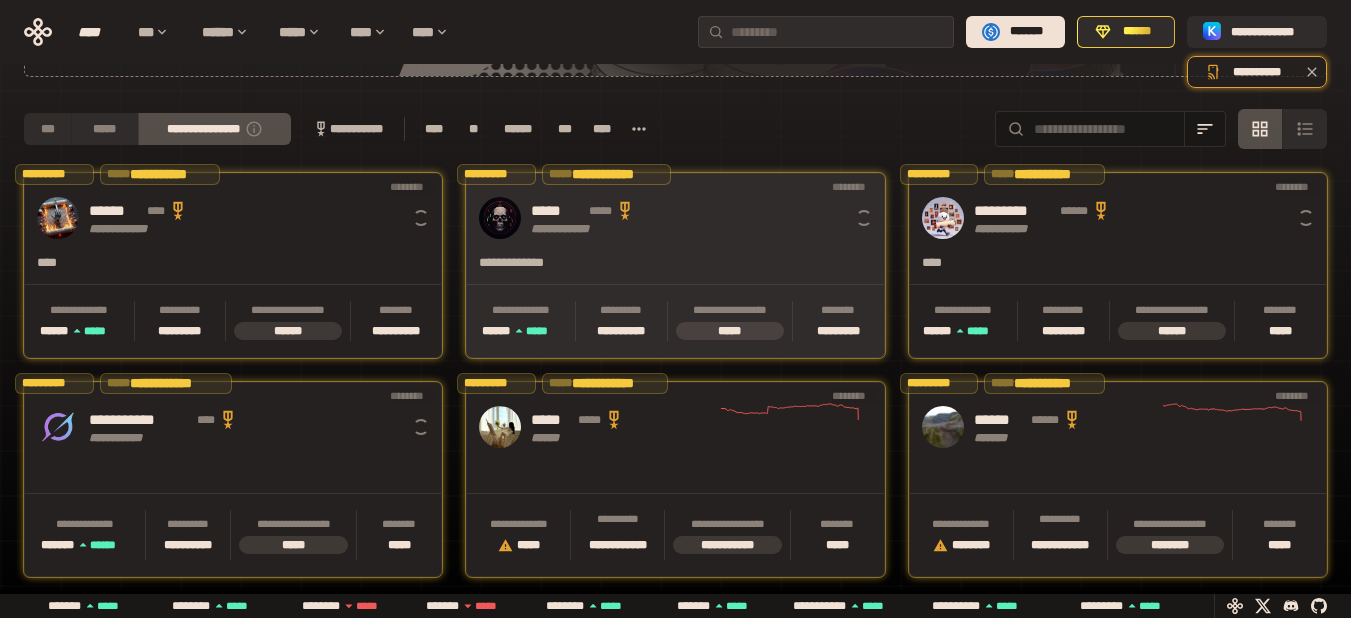 click on "***** *****" at bounding box center [693, 211] 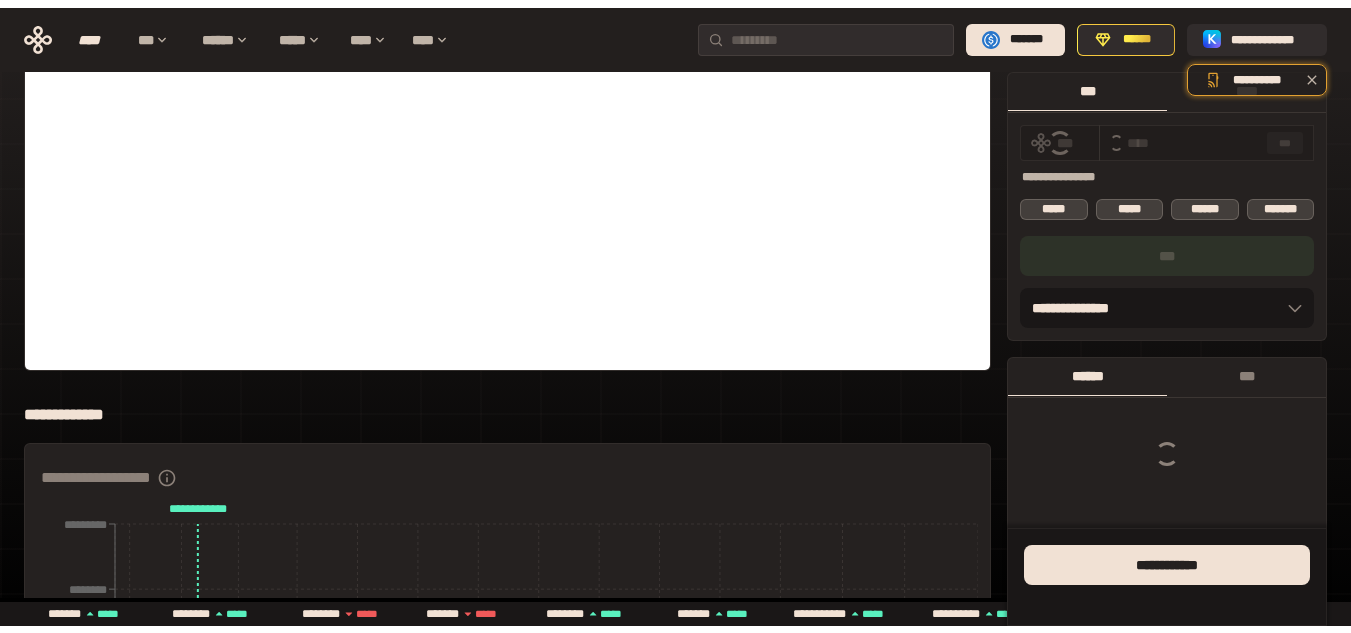 scroll, scrollTop: 0, scrollLeft: 0, axis: both 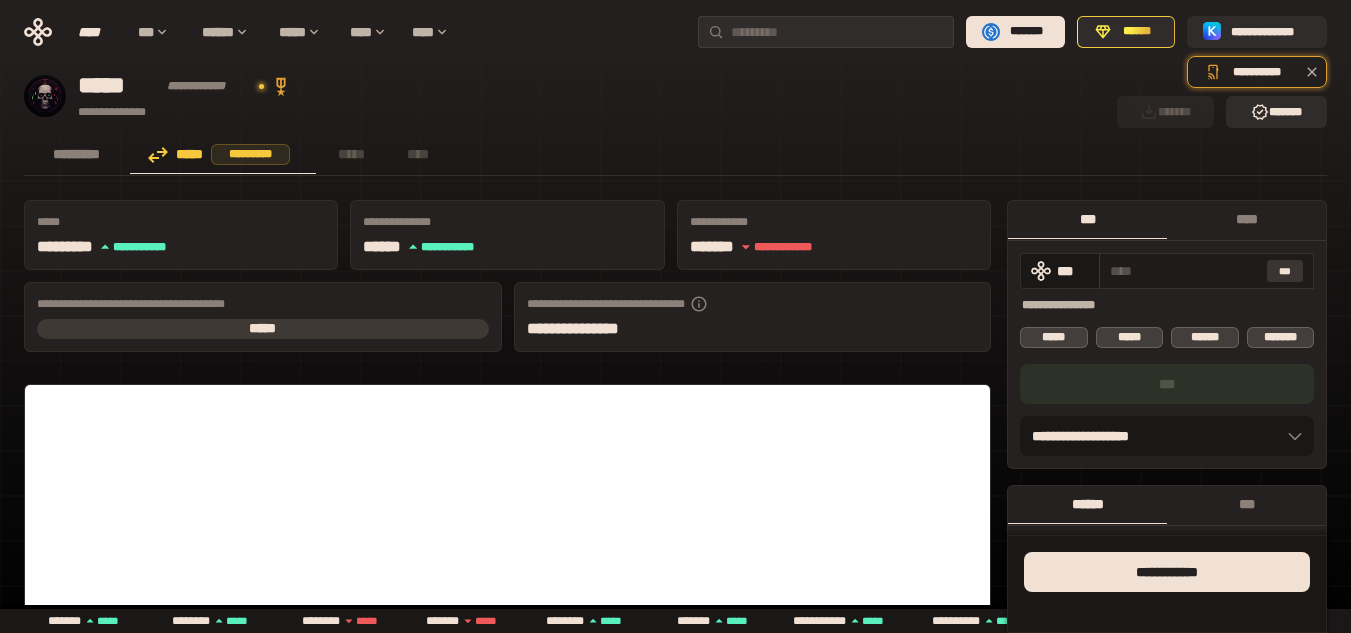 click on "***" at bounding box center [1285, 271] 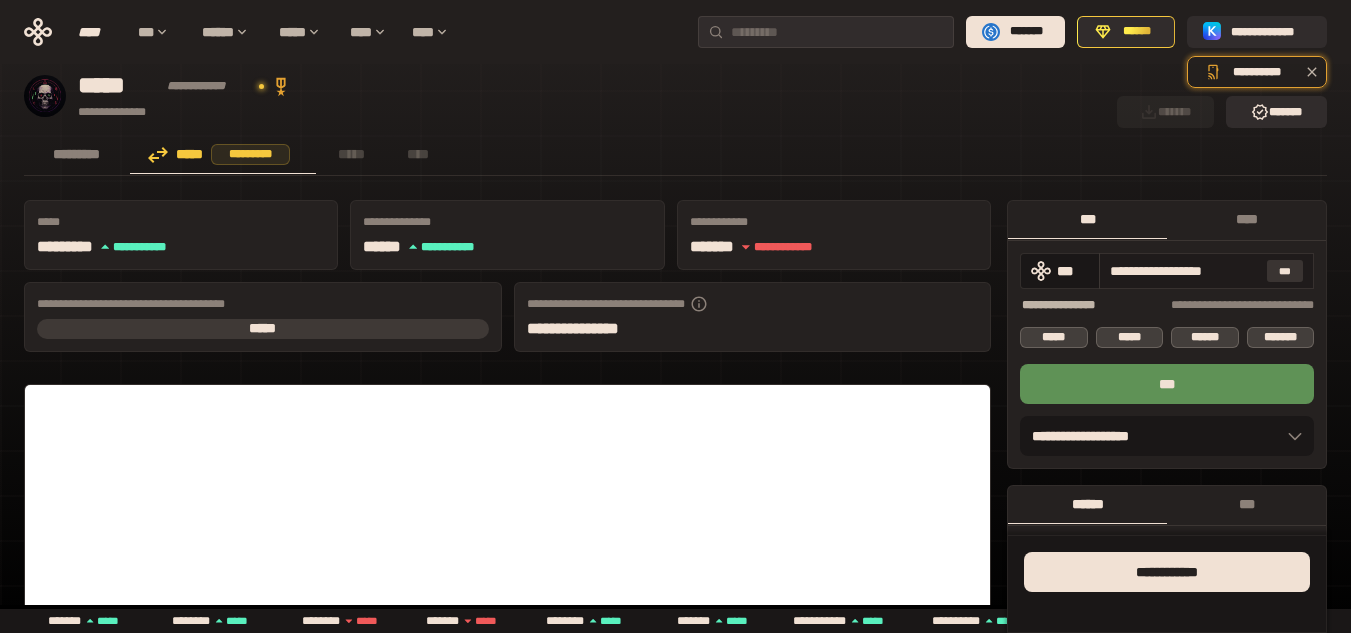drag, startPoint x: 1117, startPoint y: 275, endPoint x: 1273, endPoint y: 271, distance: 156.05127 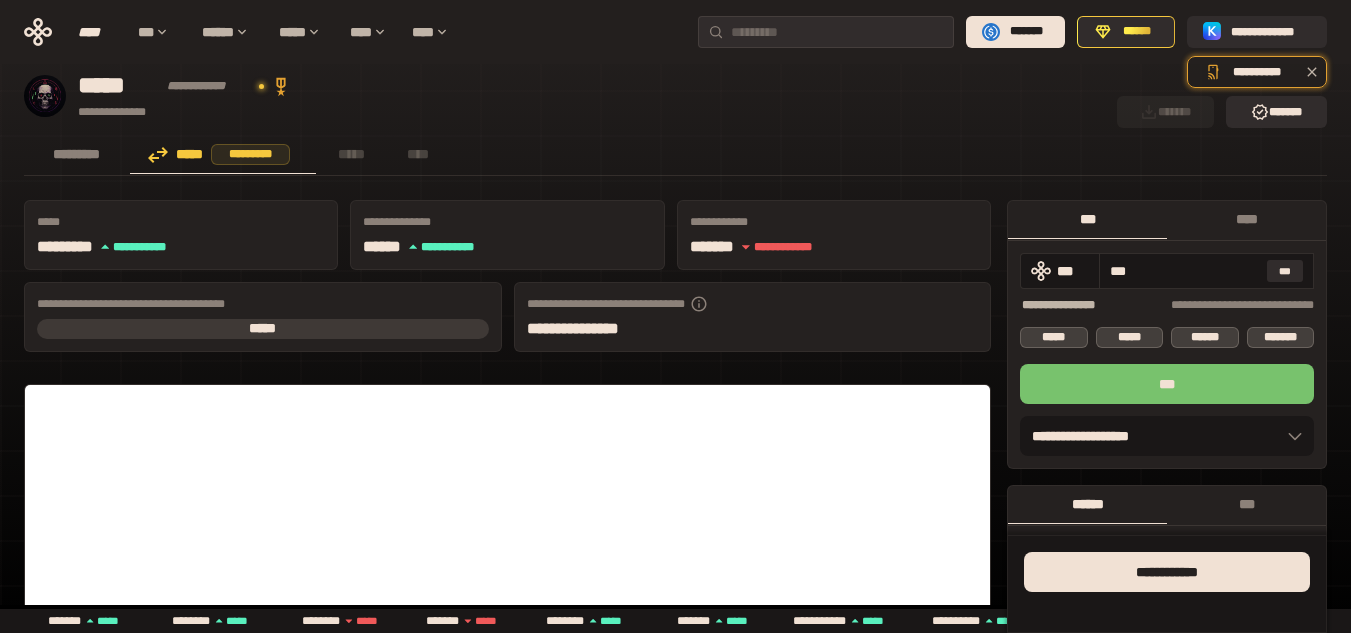 type on "***" 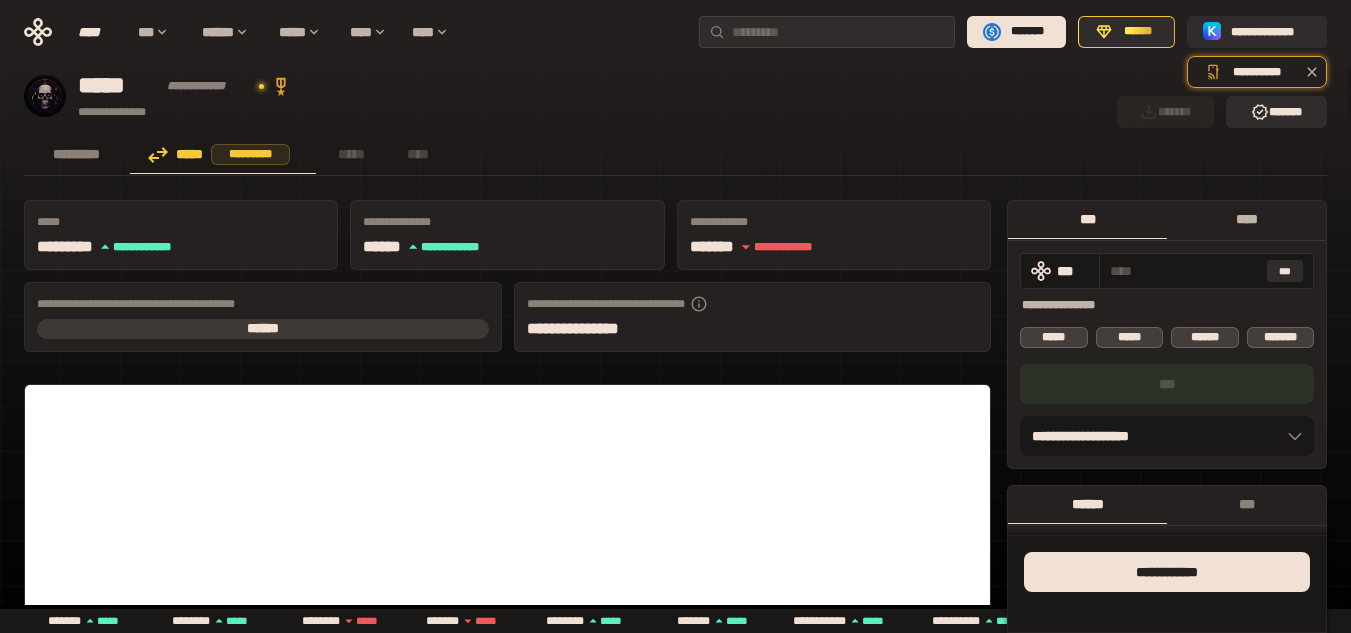 click on "****" at bounding box center [1246, 219] 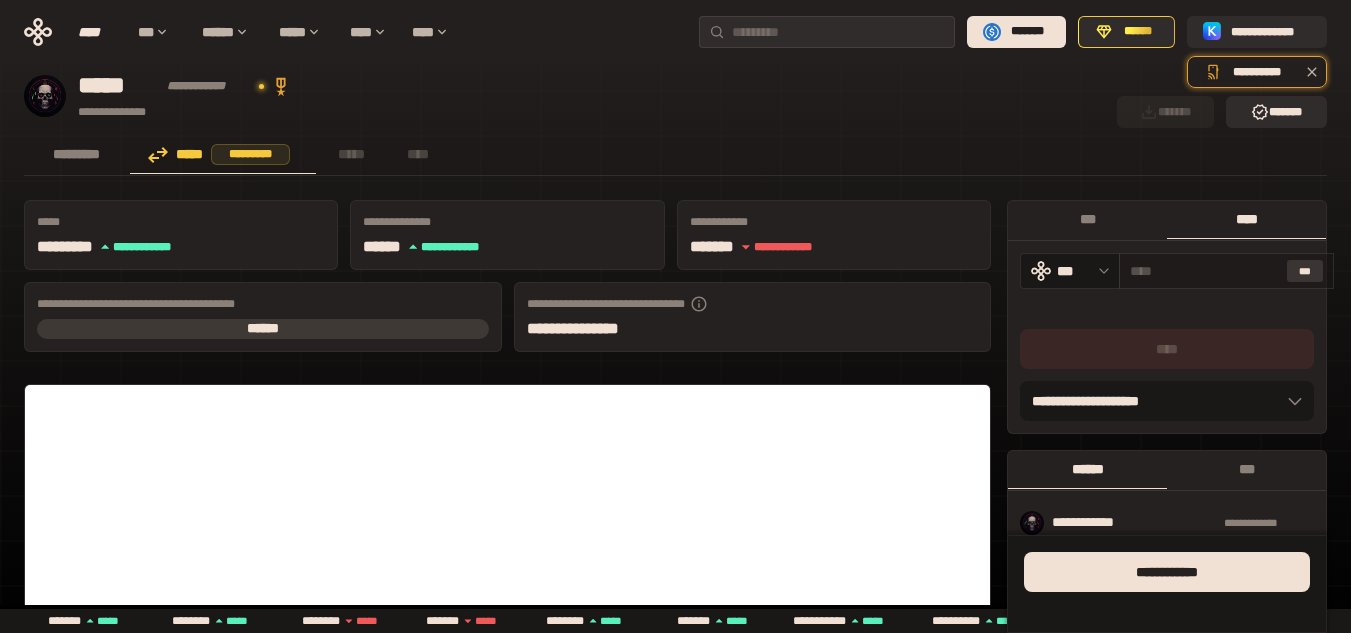 click on "***" at bounding box center (1305, 271) 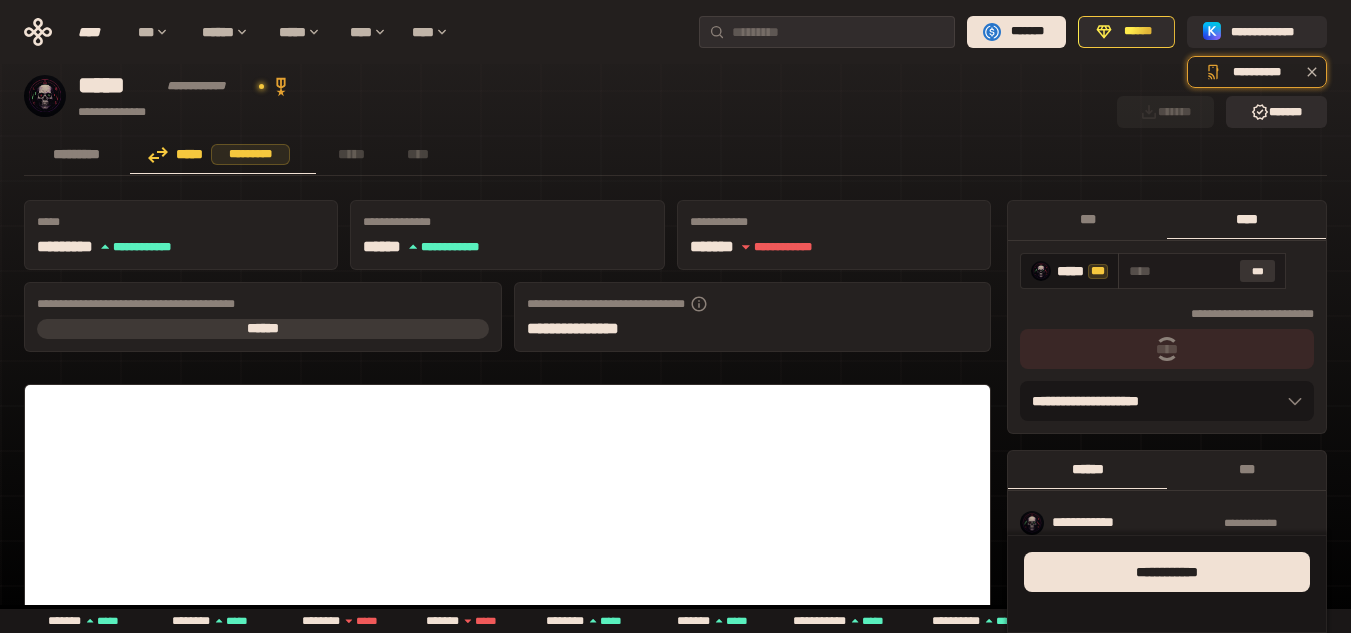 click on "***" at bounding box center (1258, 271) 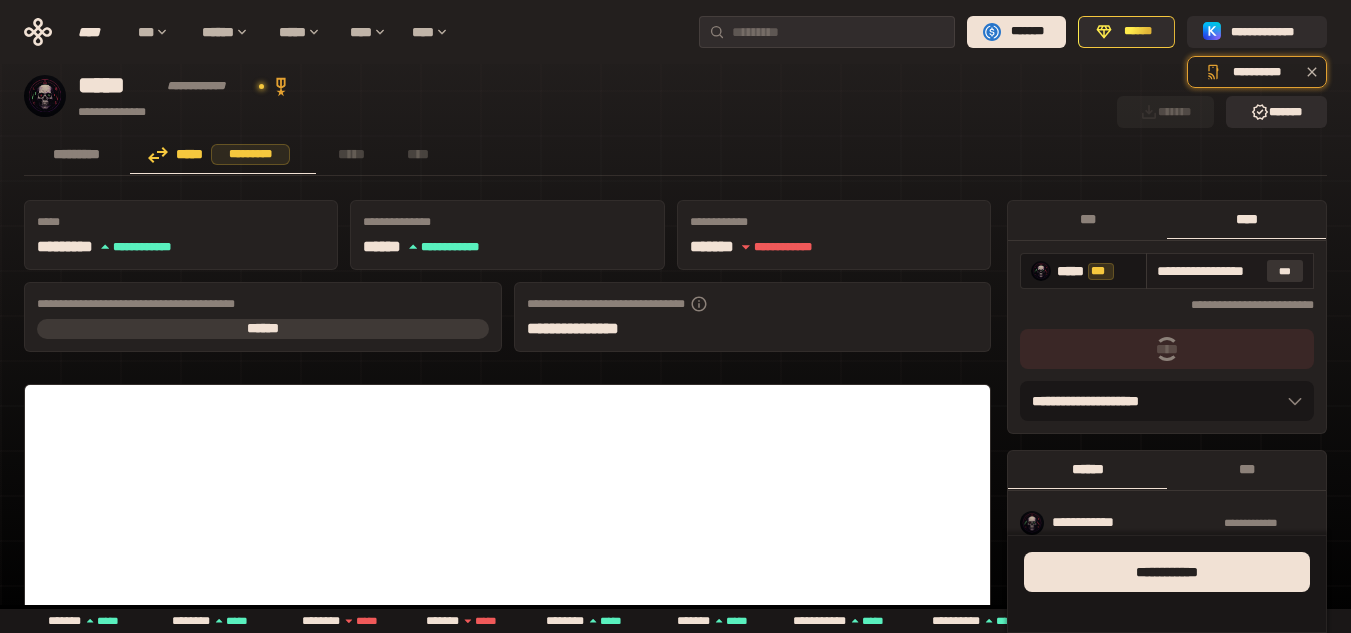 scroll, scrollTop: 0, scrollLeft: 34, axis: horizontal 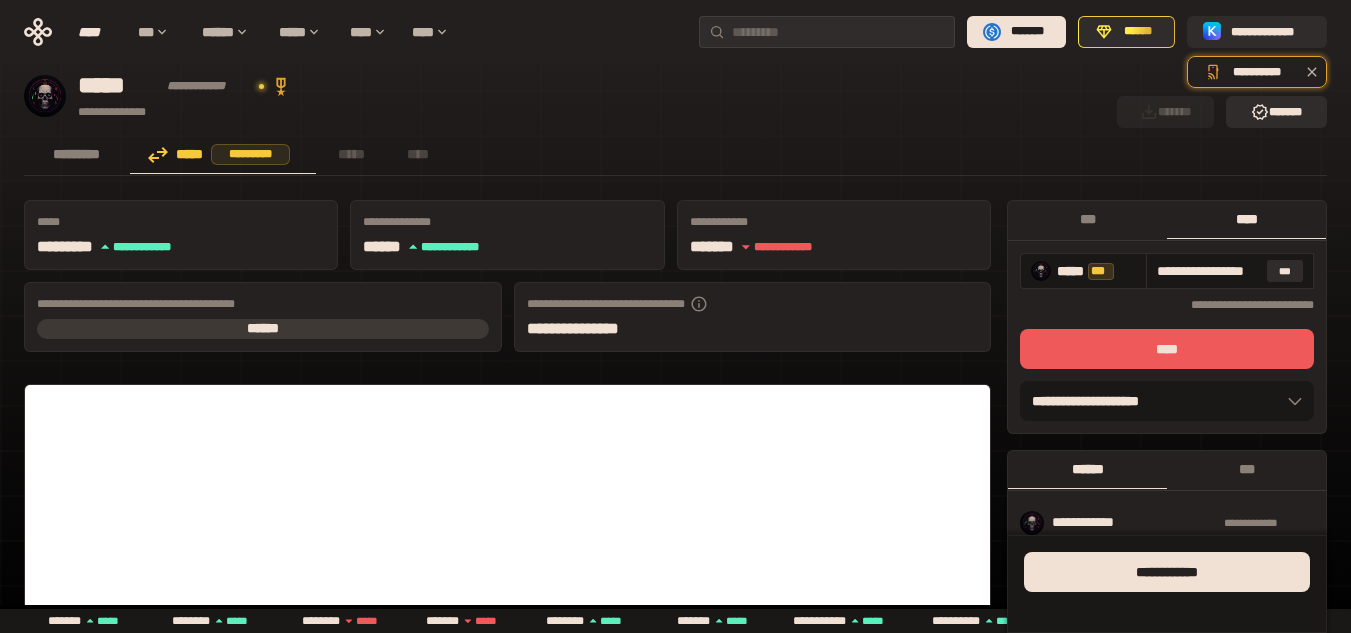 click on "****" at bounding box center [1167, 349] 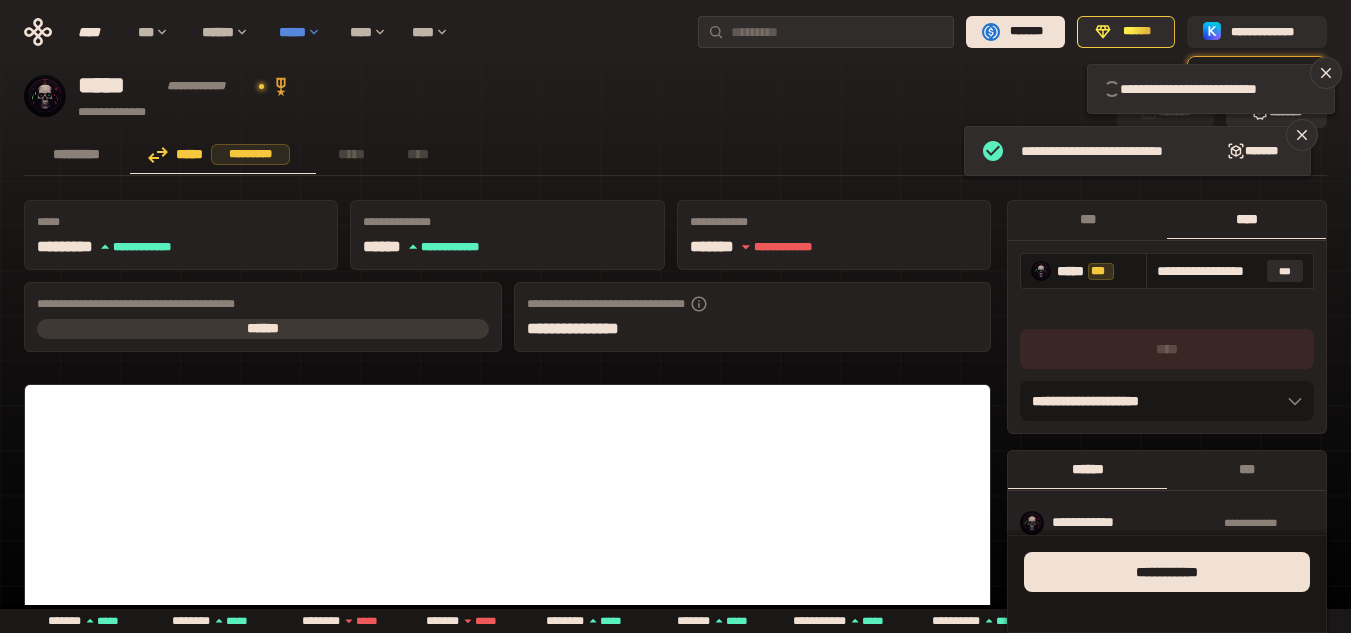 type 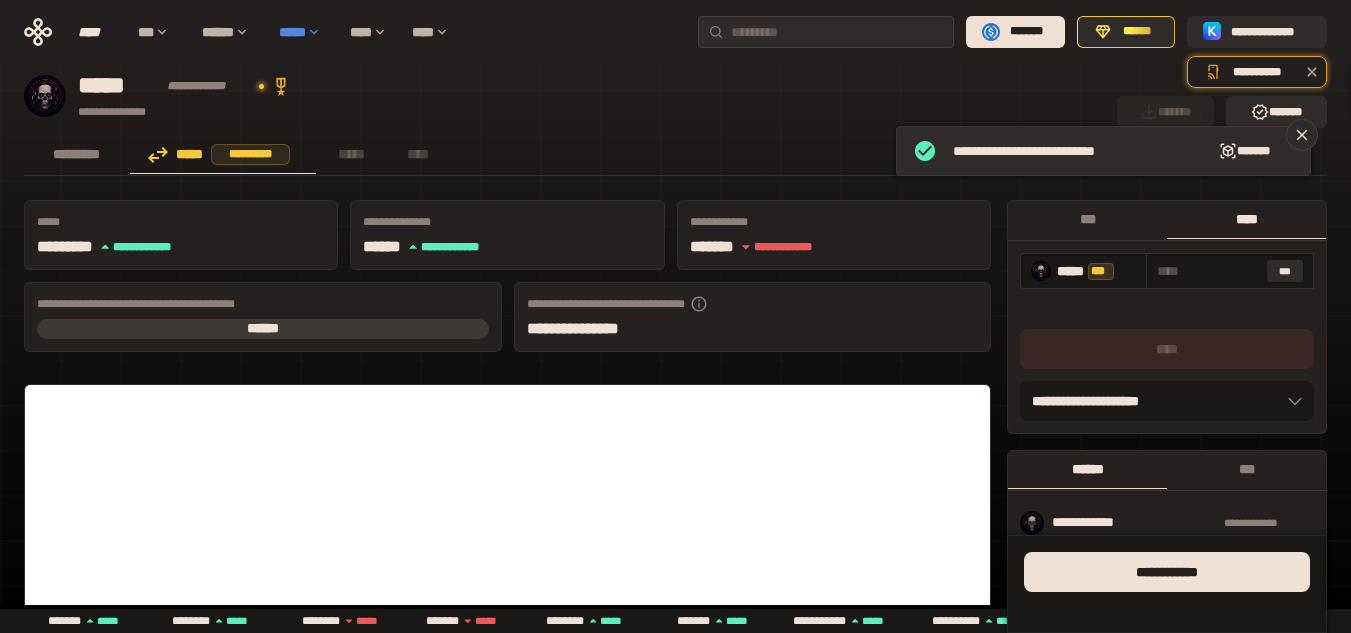 click on "*****" at bounding box center [304, 32] 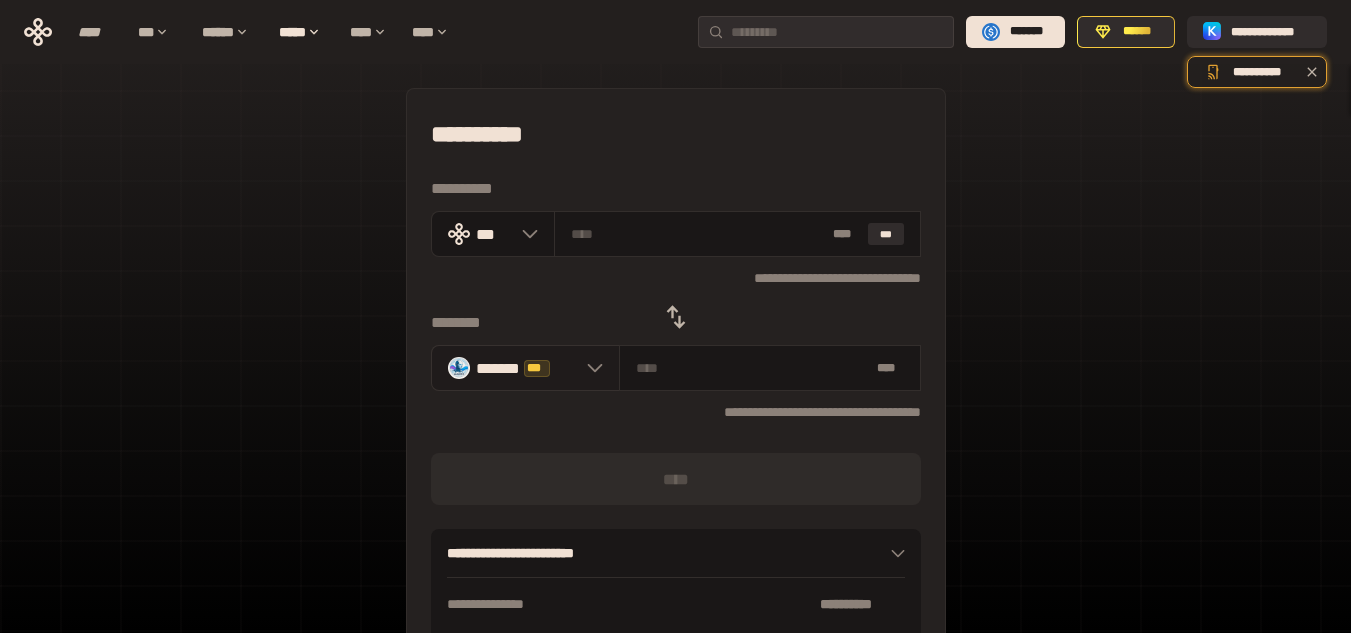 click 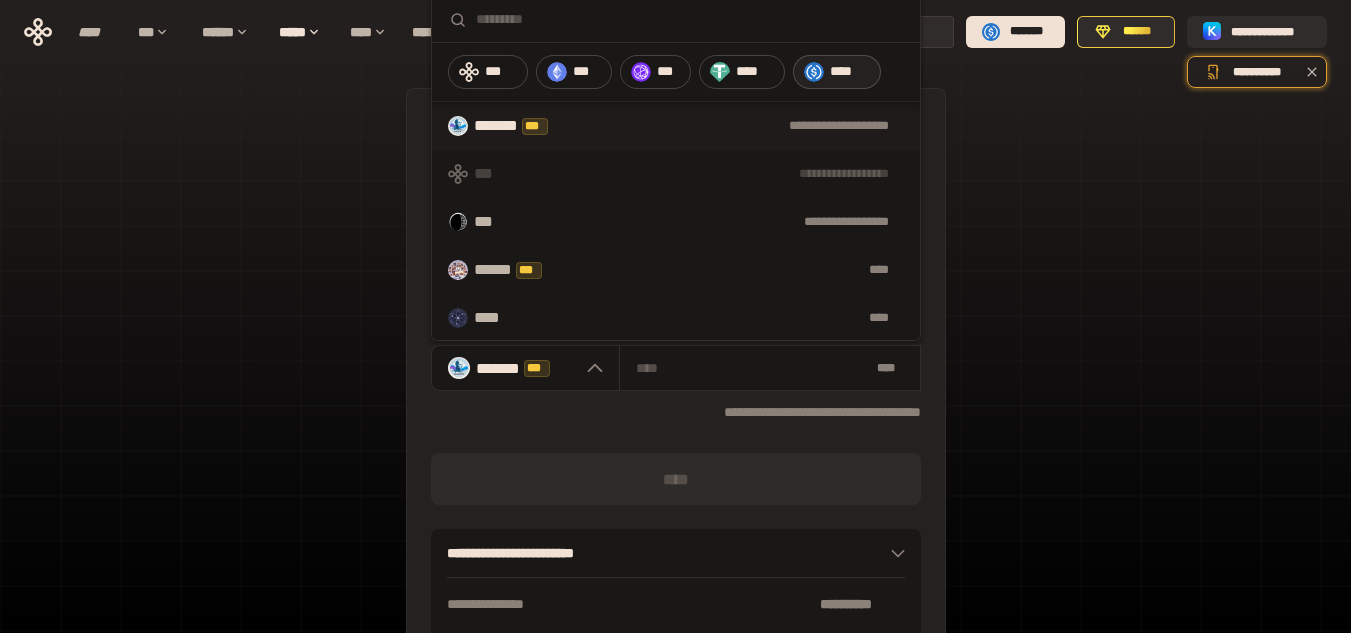 click on "****" at bounding box center [850, 72] 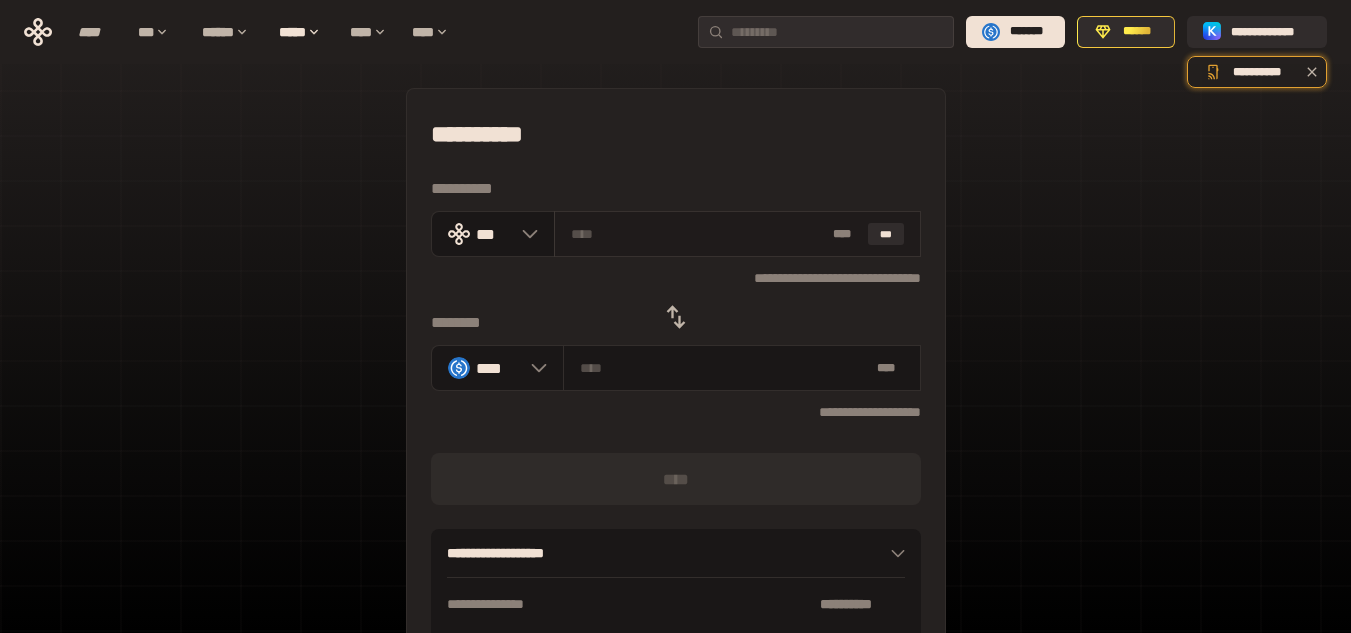 click at bounding box center [698, 234] 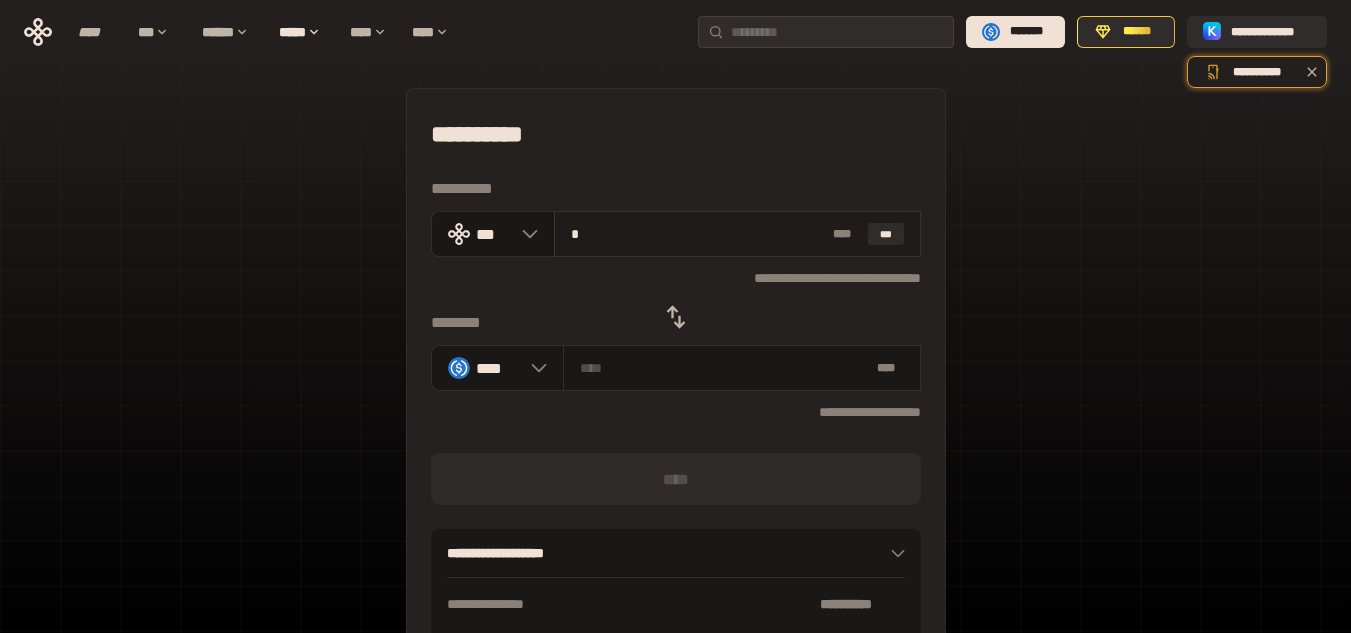 type on "*******" 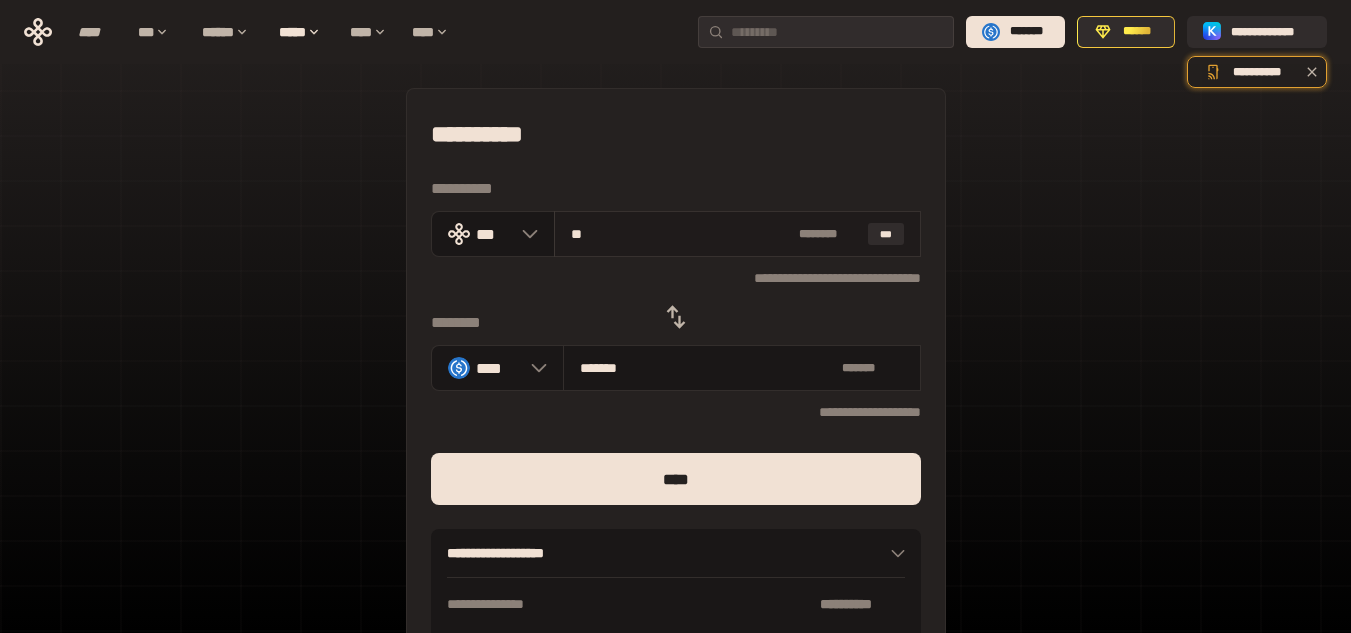 type on "***" 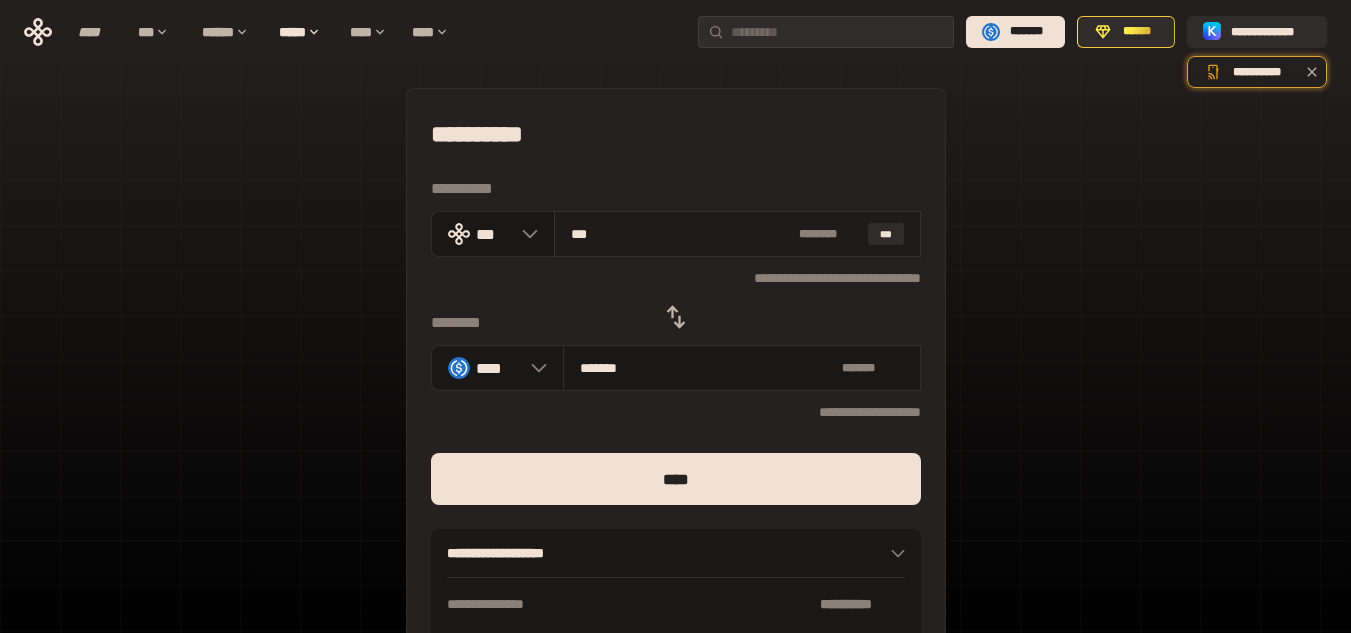 type on "*********" 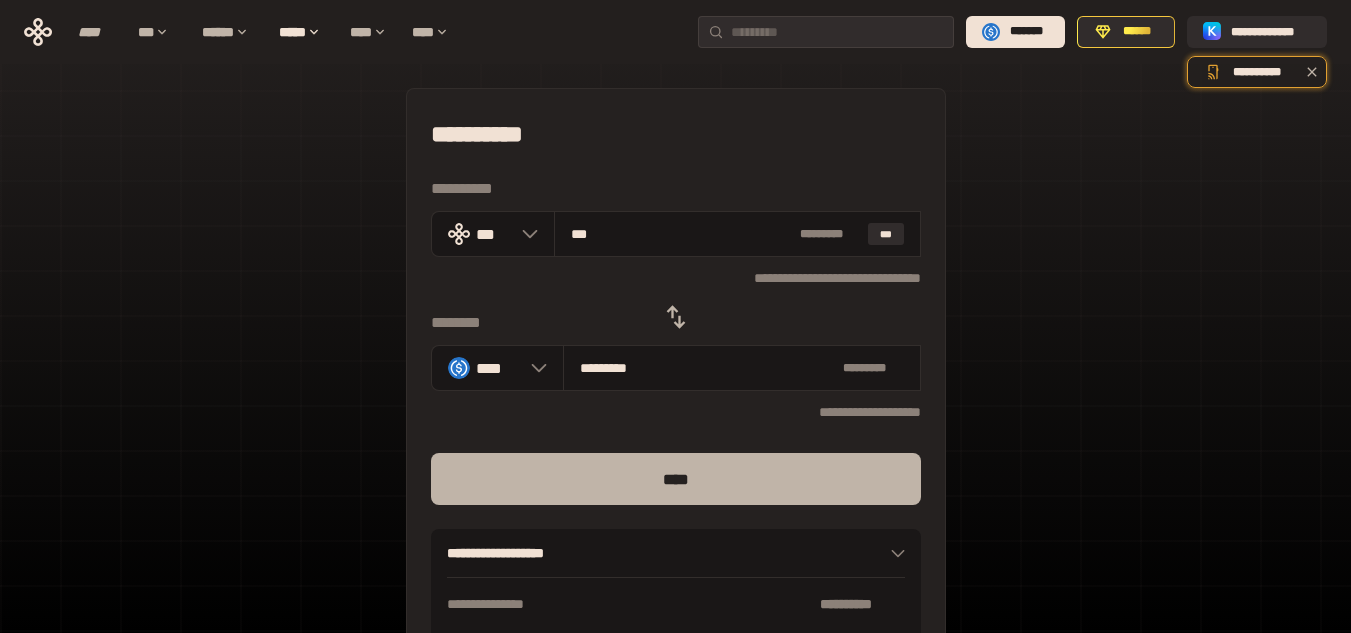 type on "***" 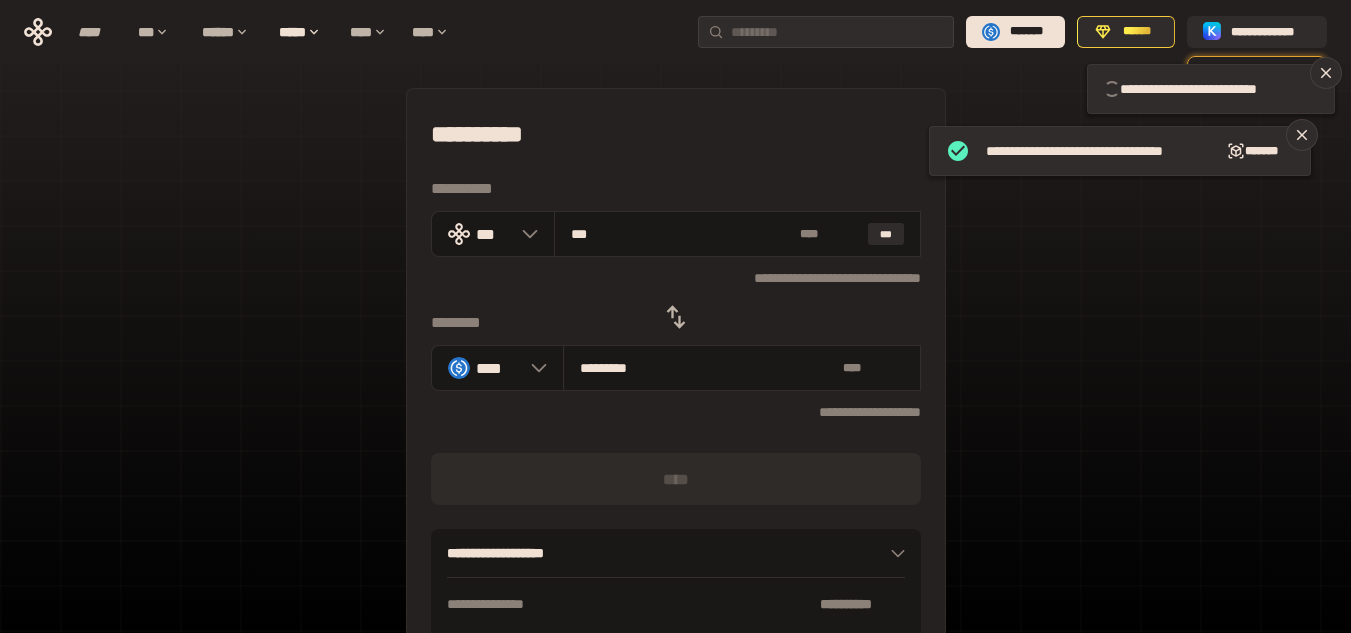 type 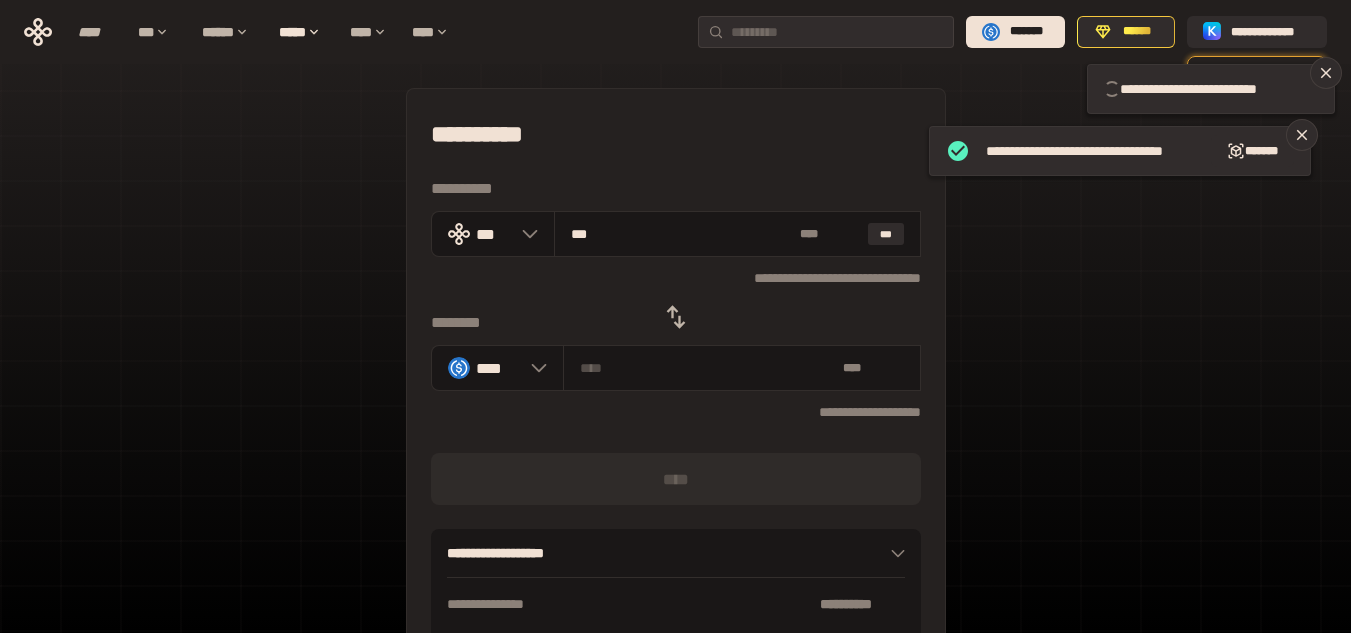 type 